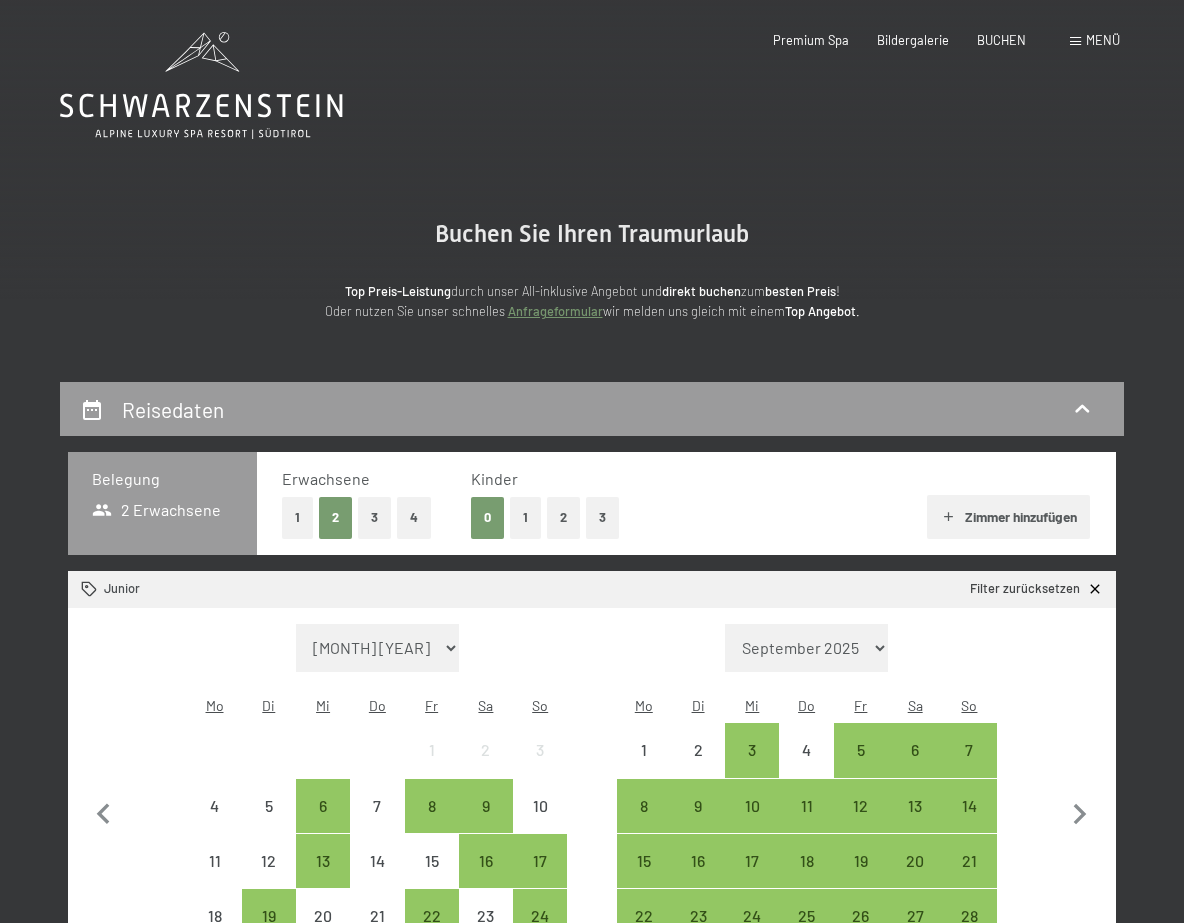 scroll, scrollTop: 0, scrollLeft: 0, axis: both 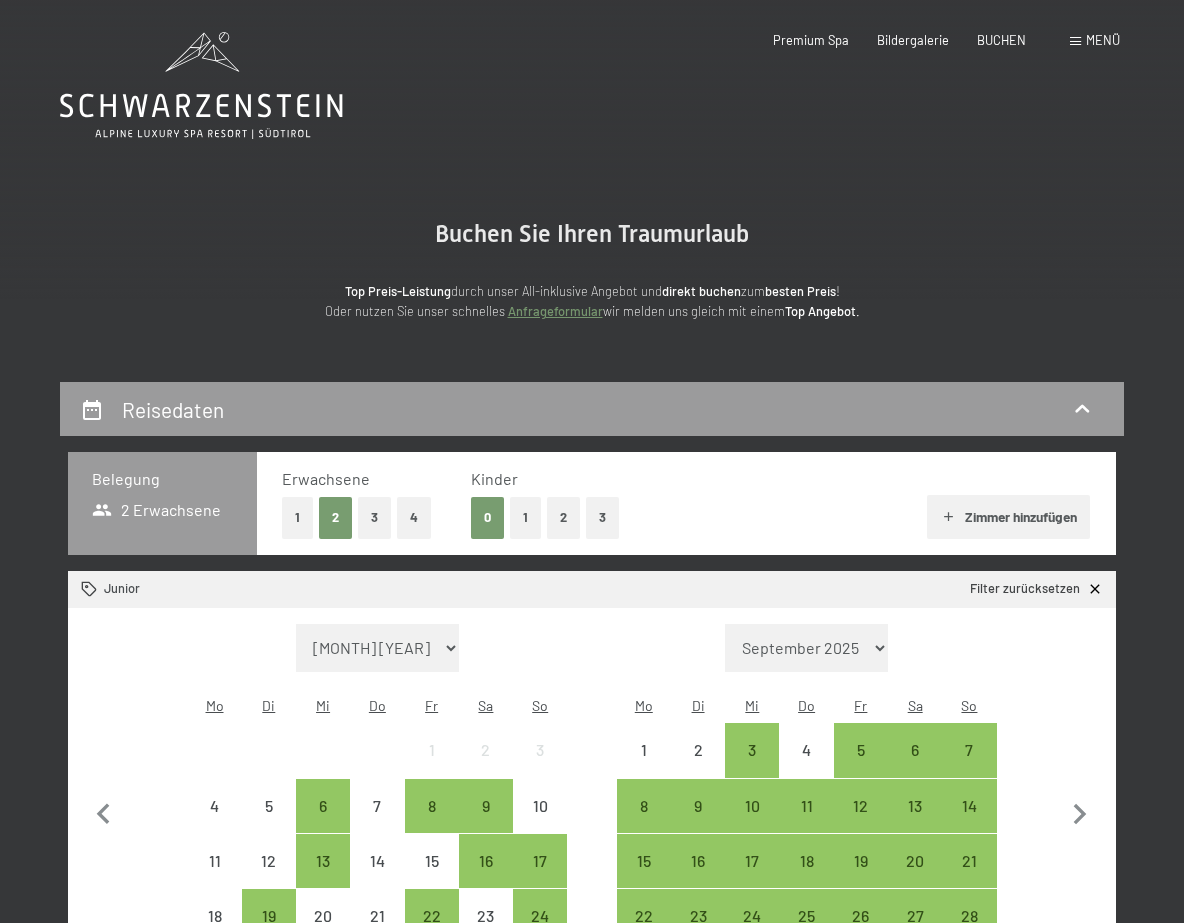 click 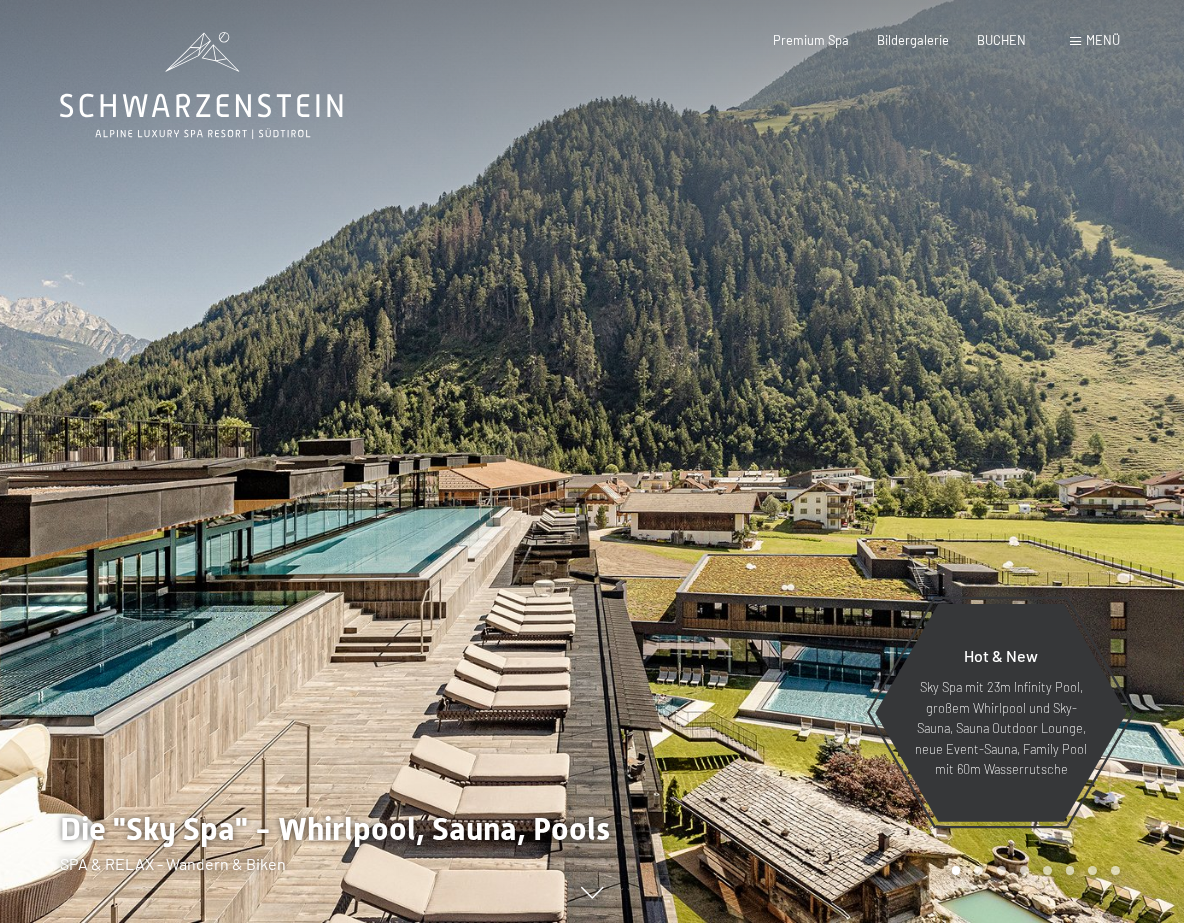 scroll, scrollTop: 0, scrollLeft: 0, axis: both 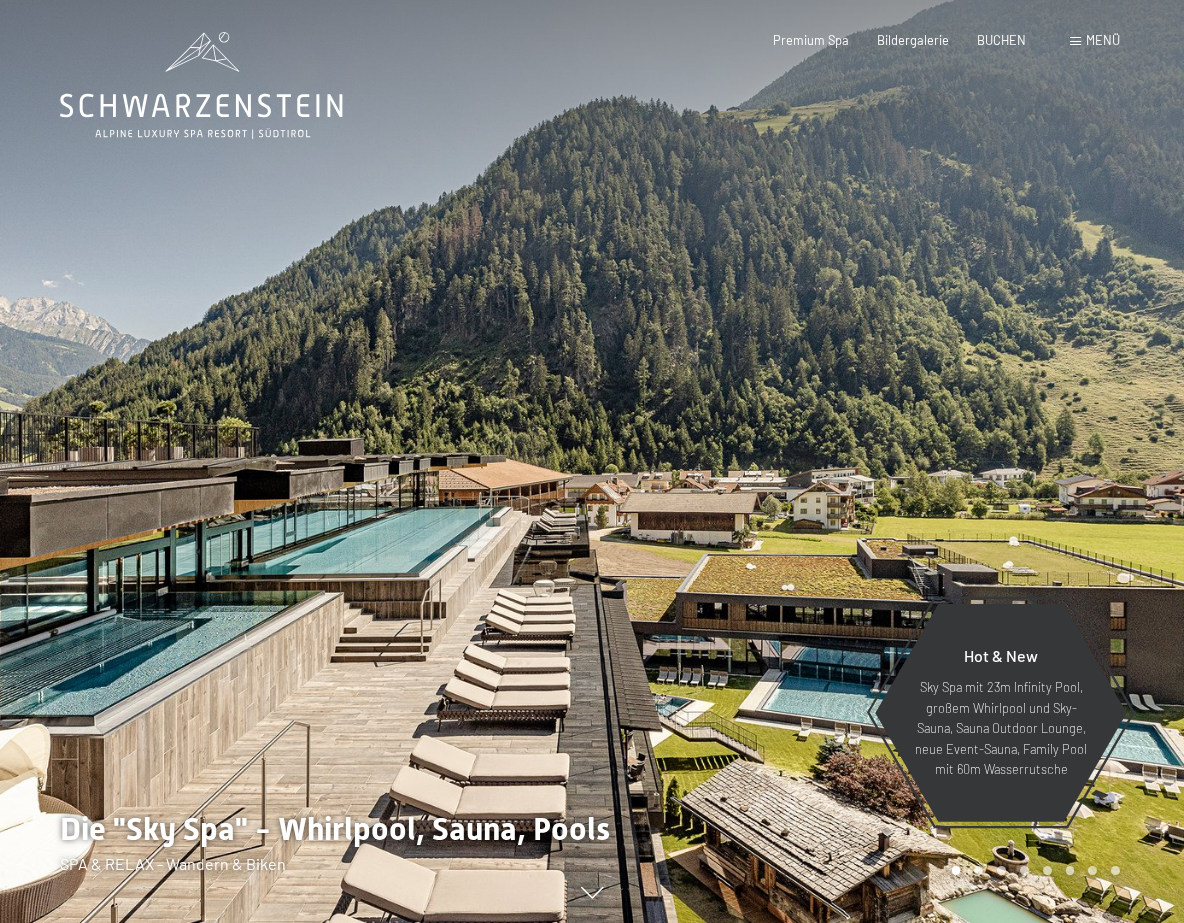 click on "Menü" at bounding box center [1103, 40] 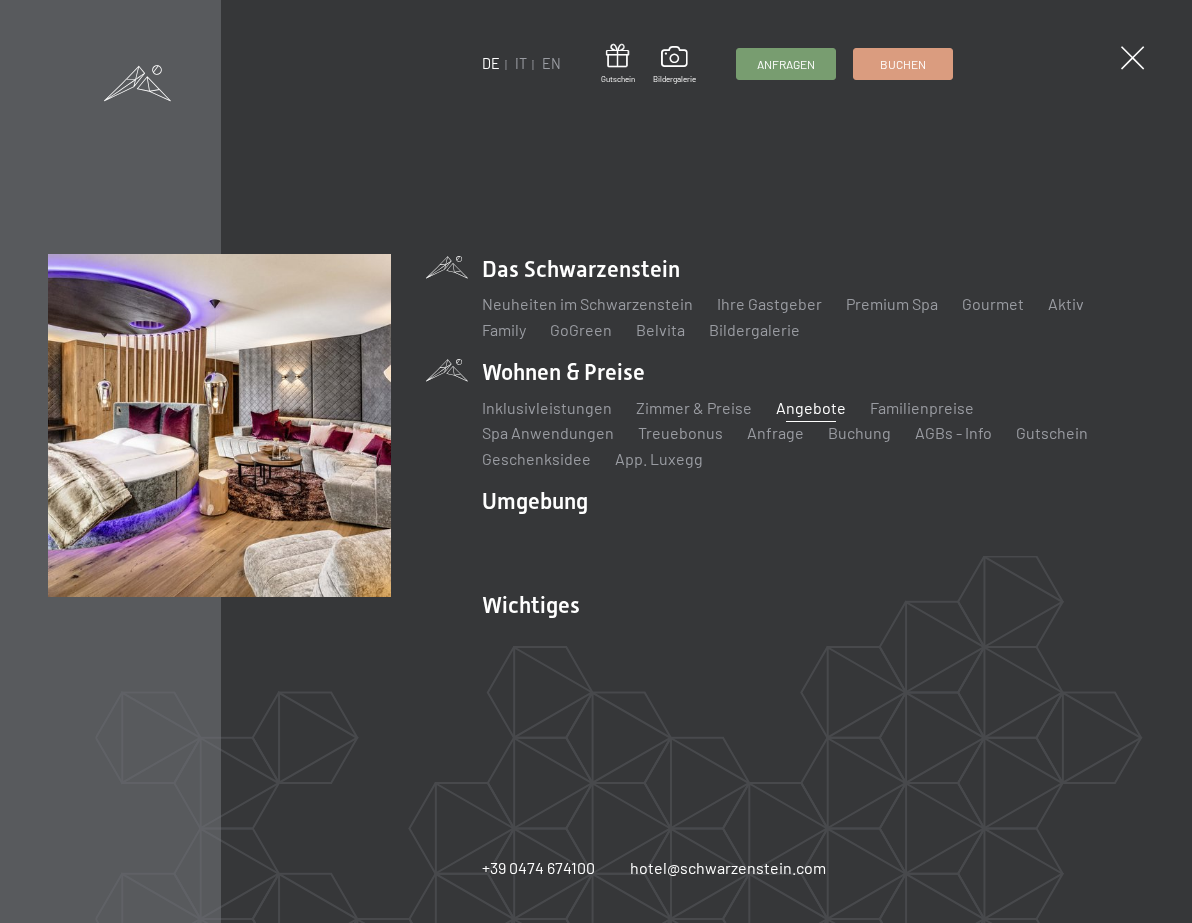 click on "Angebote" at bounding box center [811, 407] 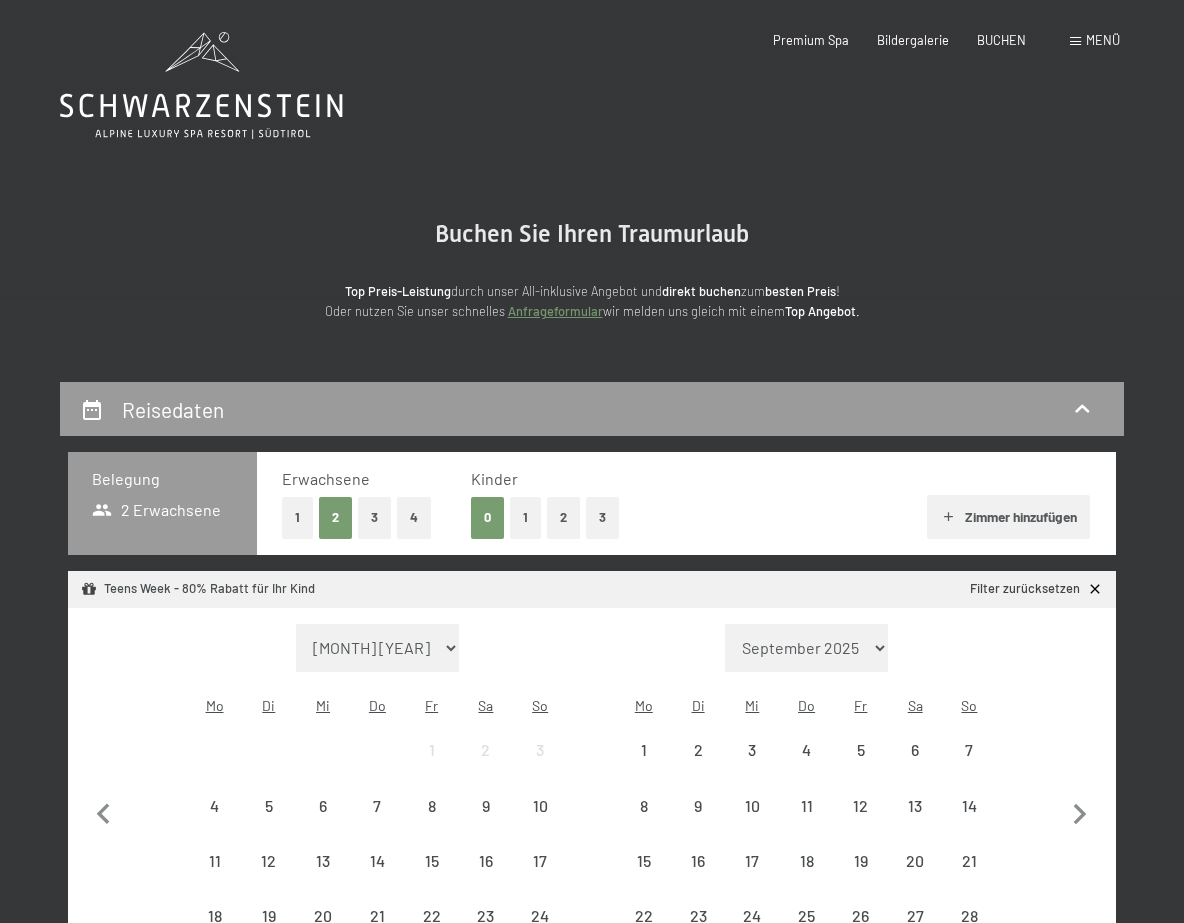 scroll, scrollTop: 0, scrollLeft: 0, axis: both 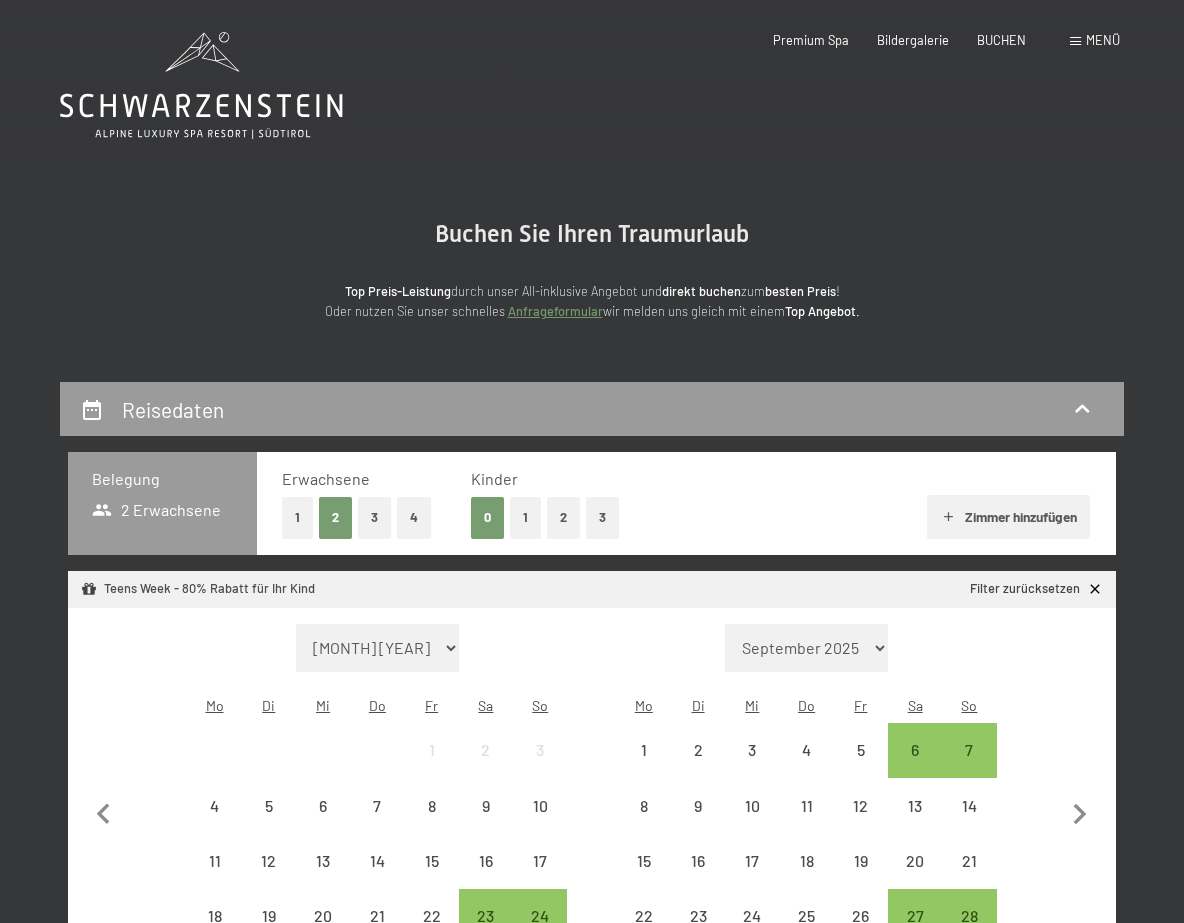 click on "1" at bounding box center [297, 517] 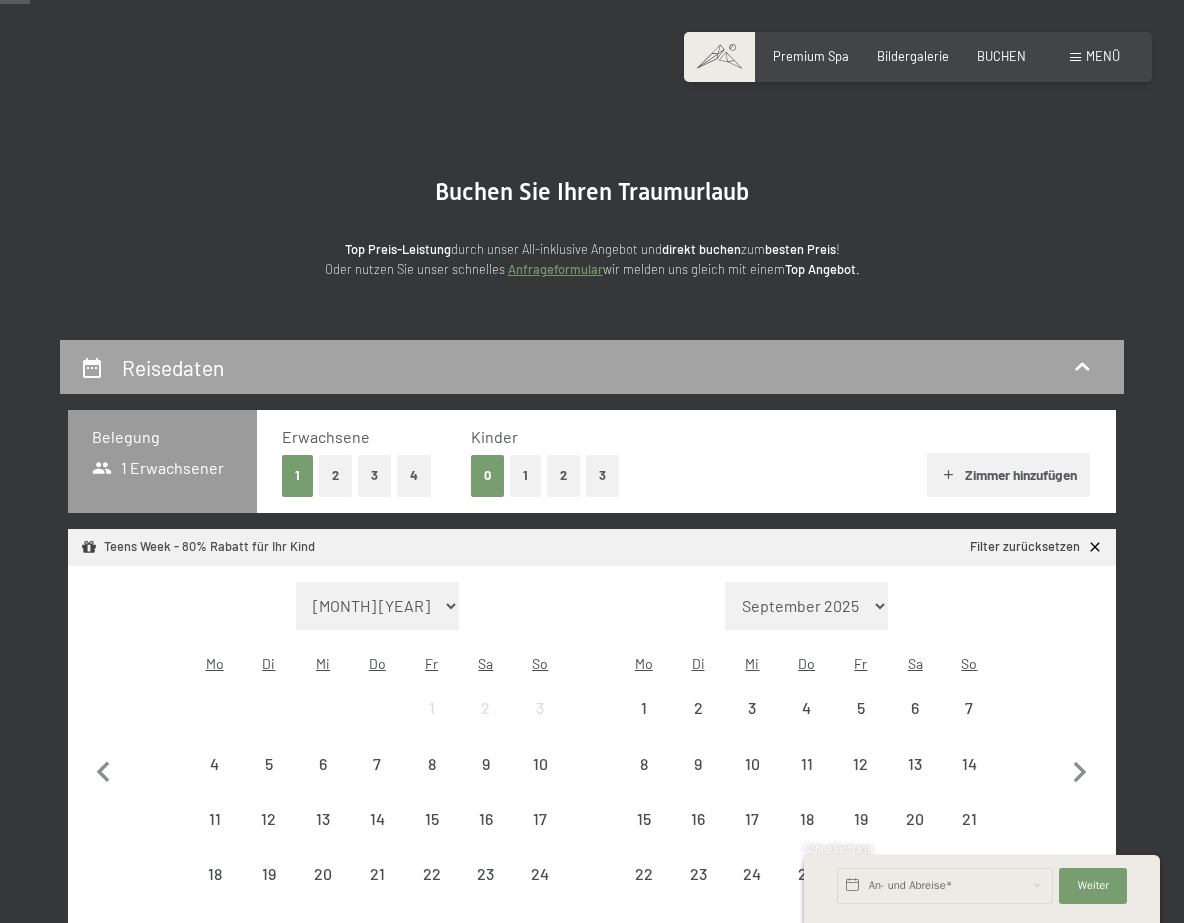 scroll, scrollTop: 416, scrollLeft: 0, axis: vertical 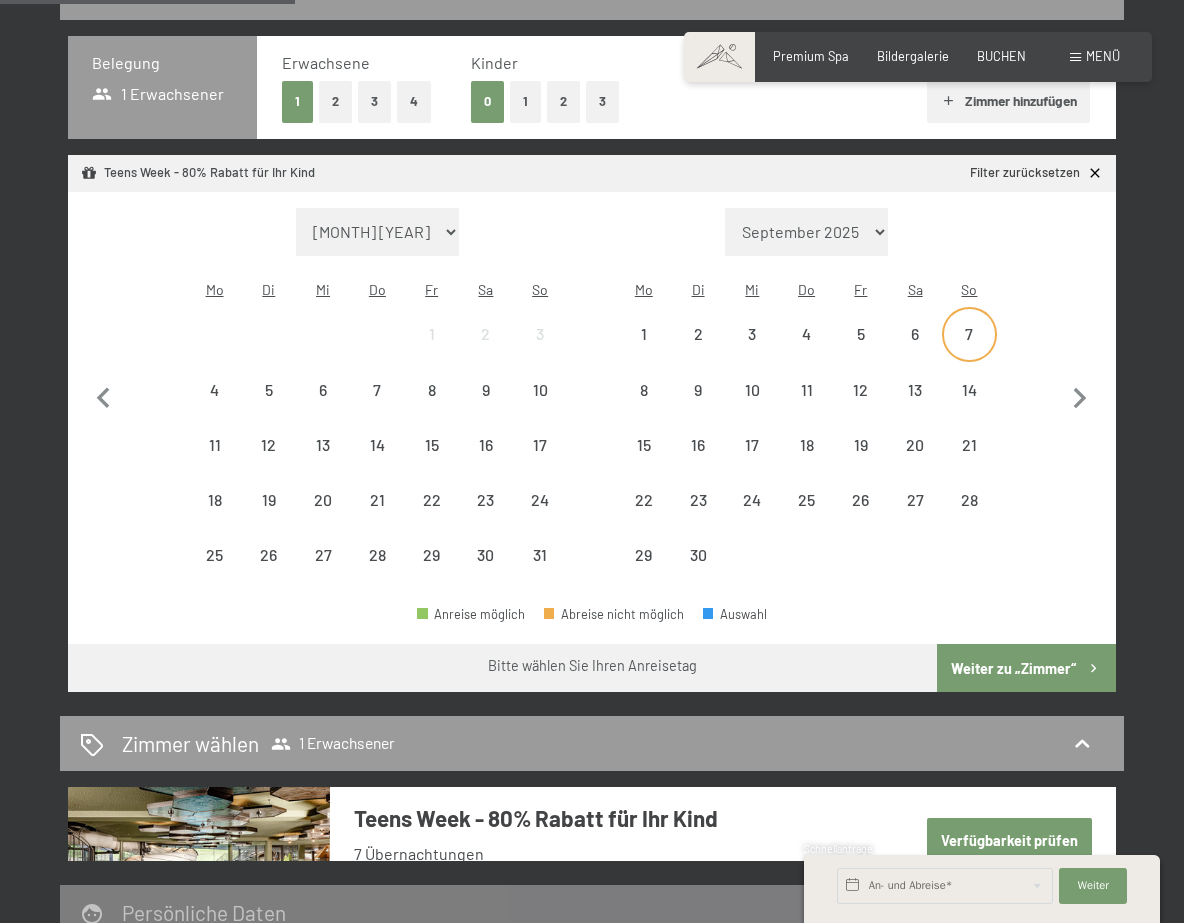 click on "7" at bounding box center [969, 351] 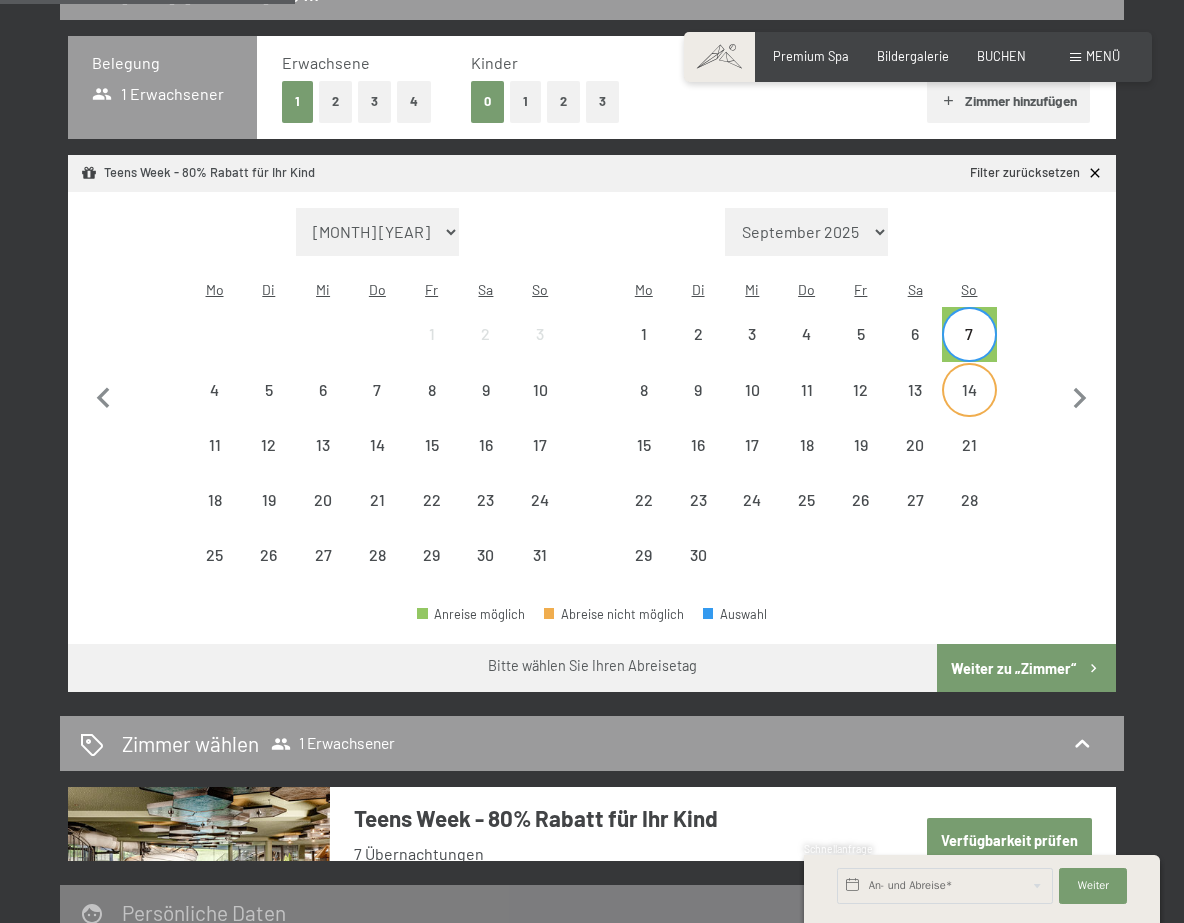 click on "14" at bounding box center [969, 407] 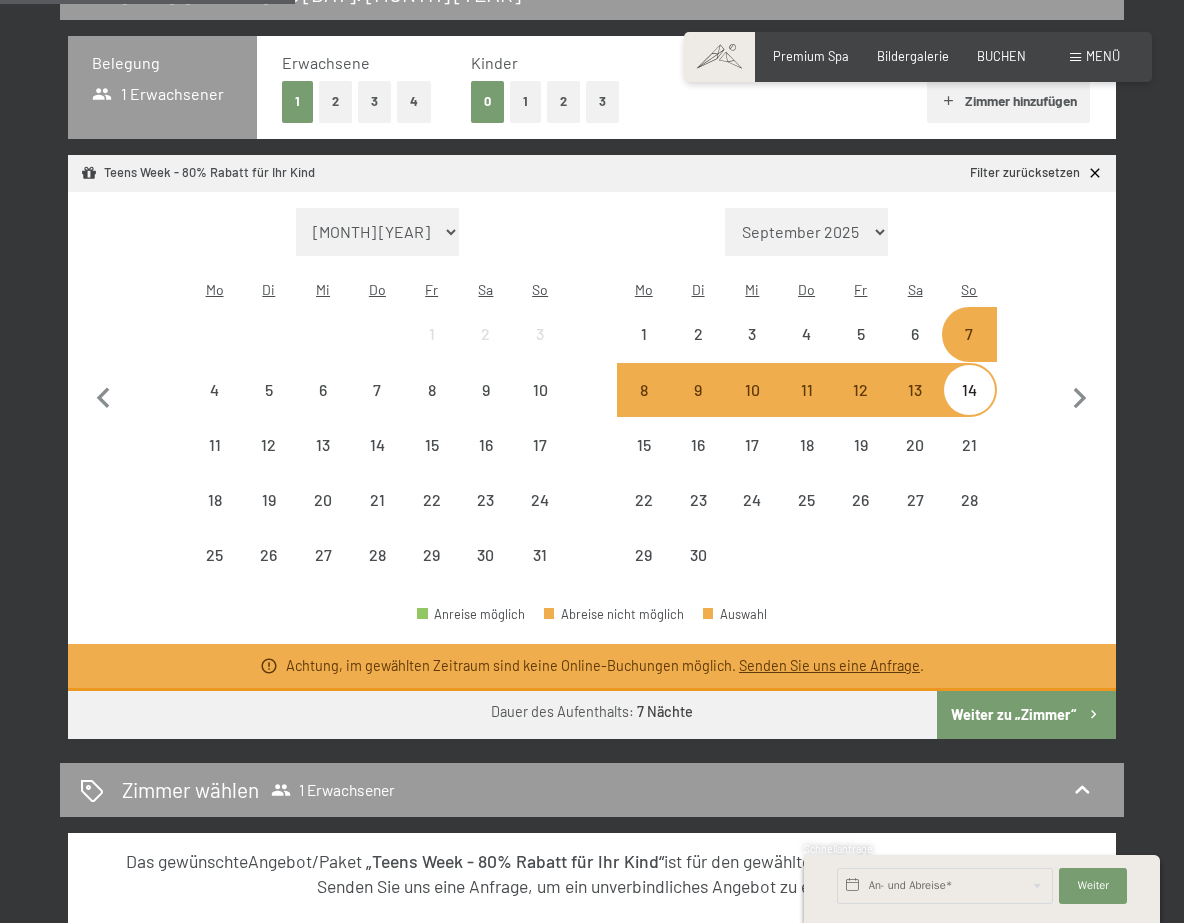 click on "Einwilligung Marketing*" at bounding box center [469, 519] 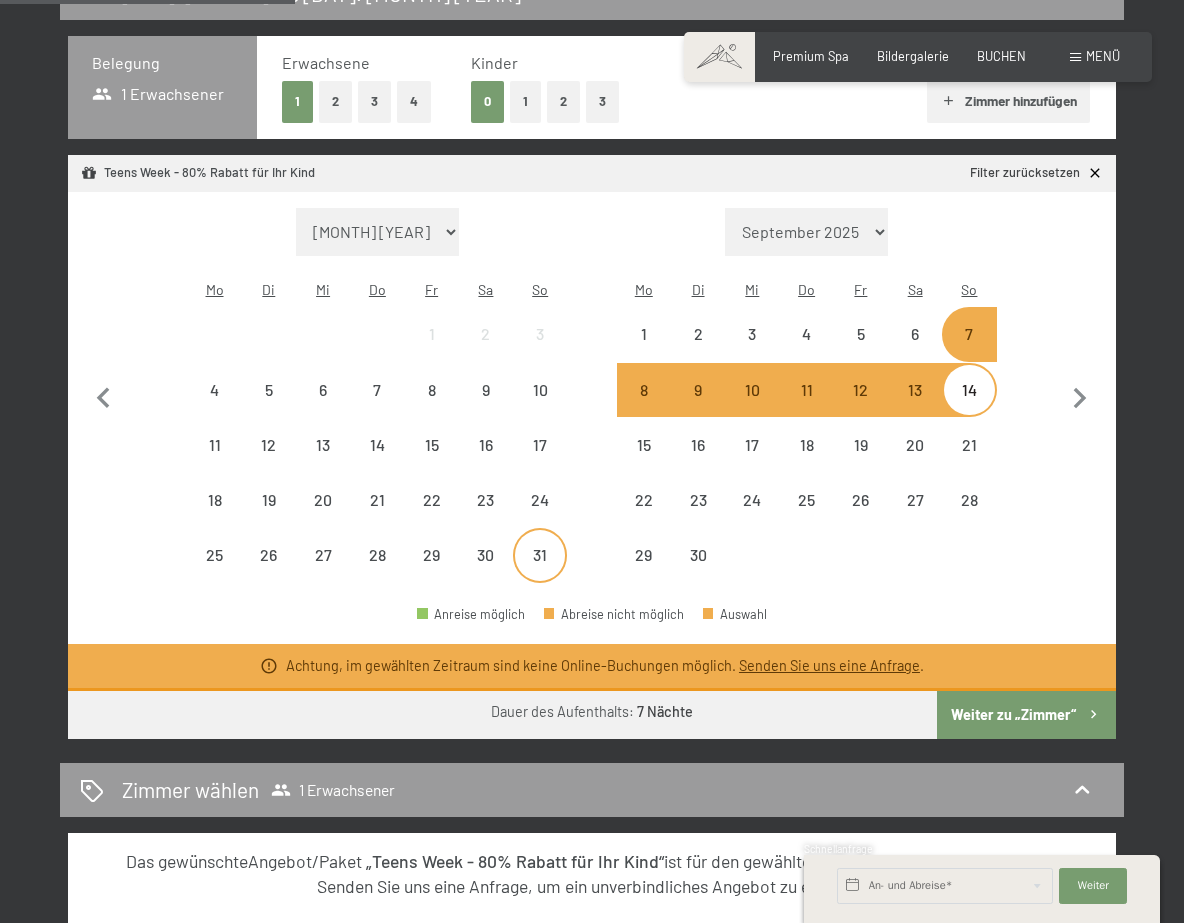 click on "31" at bounding box center (540, 572) 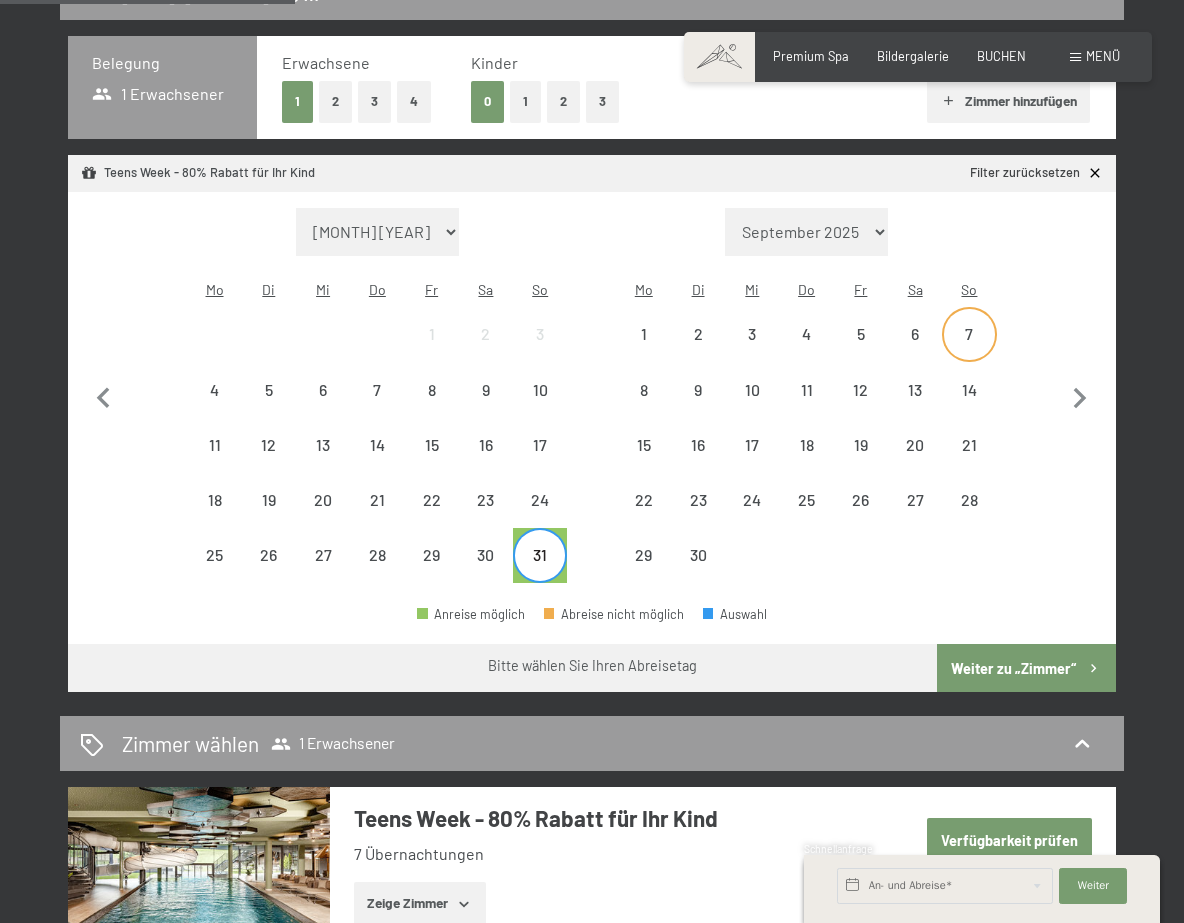 click on "7" at bounding box center [969, 351] 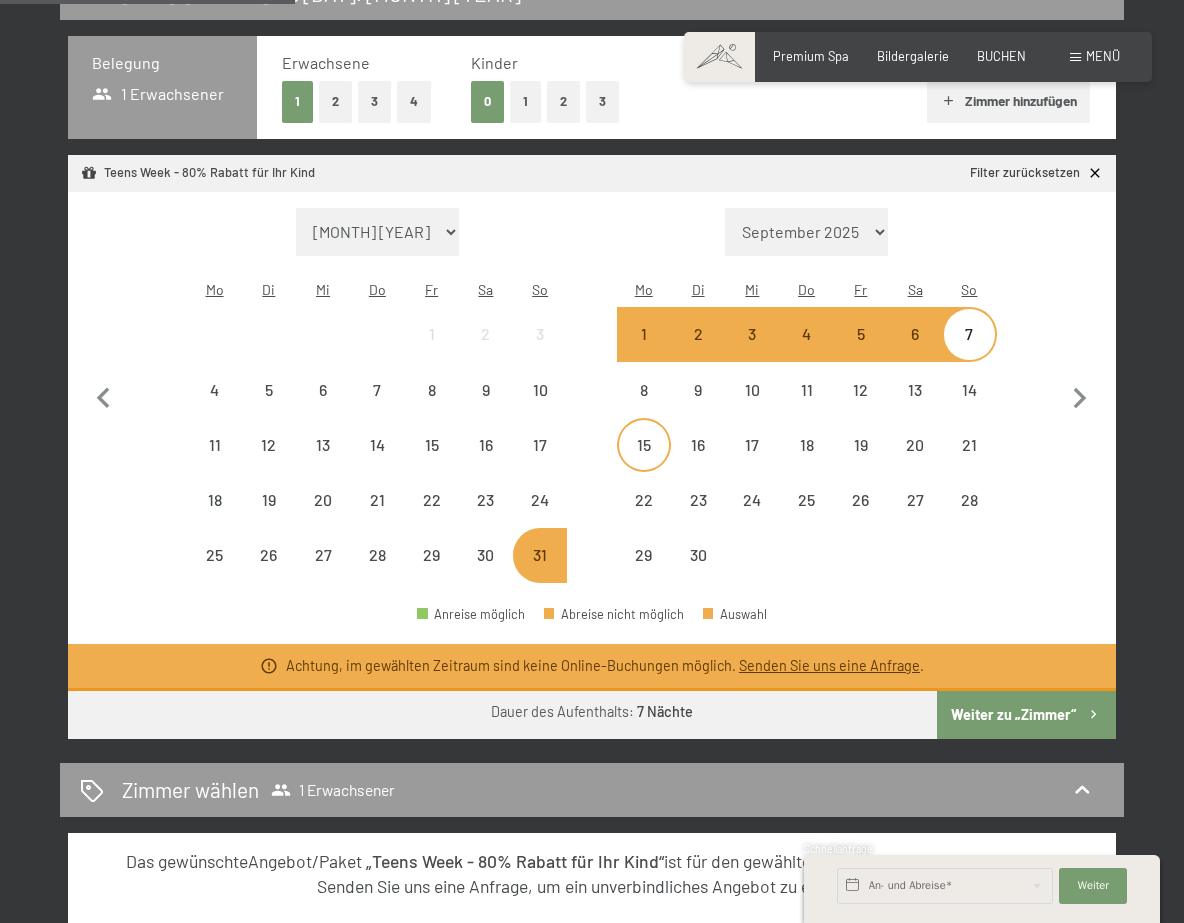 click on "15" at bounding box center (644, 462) 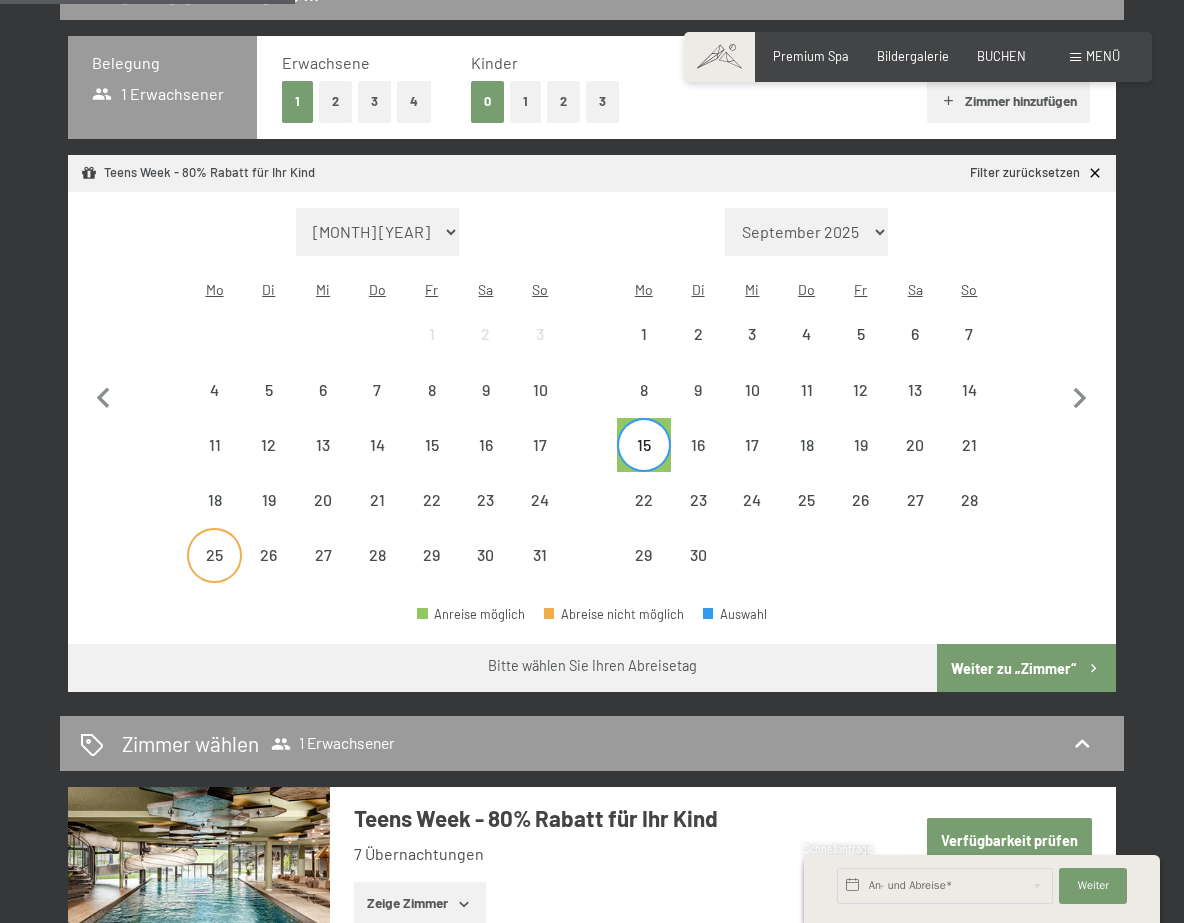 click on "25" at bounding box center (214, 572) 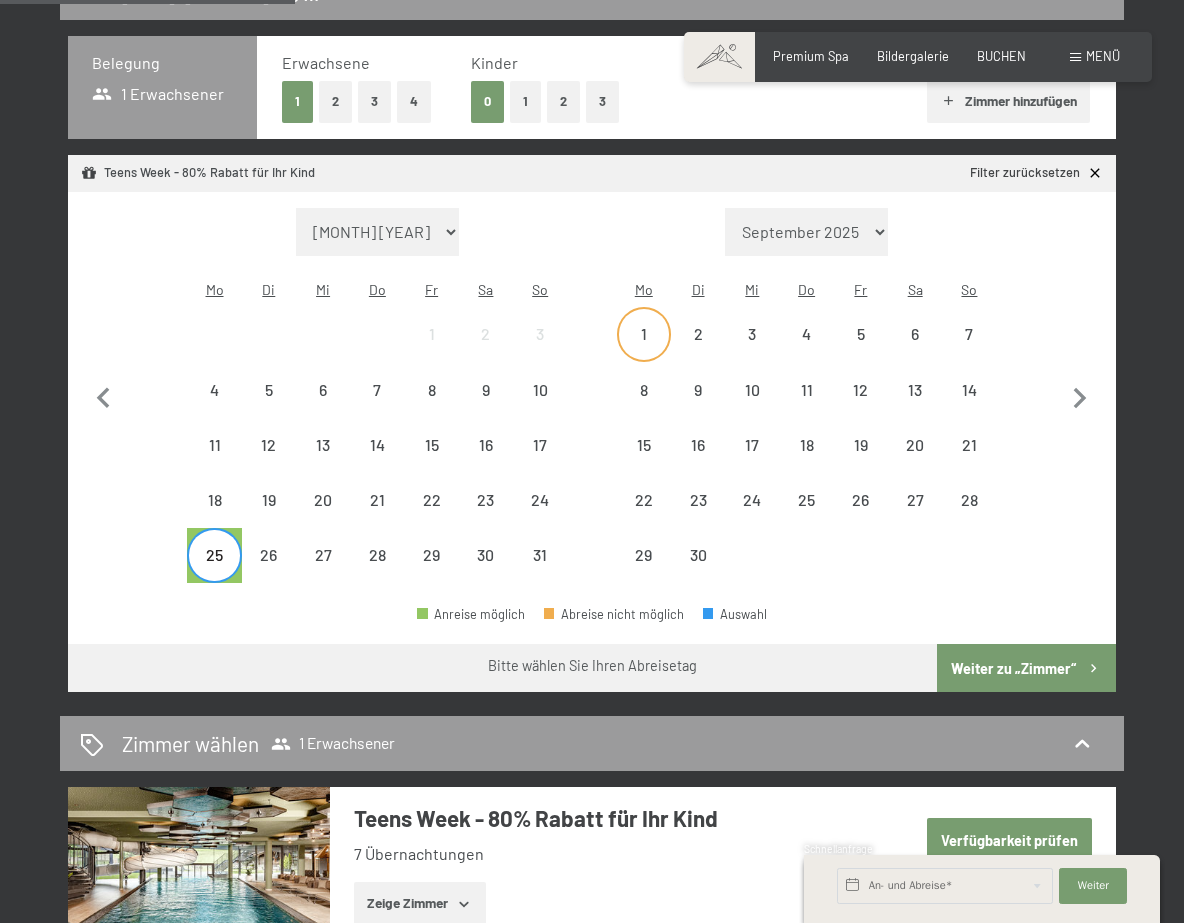click on "1" at bounding box center [644, 351] 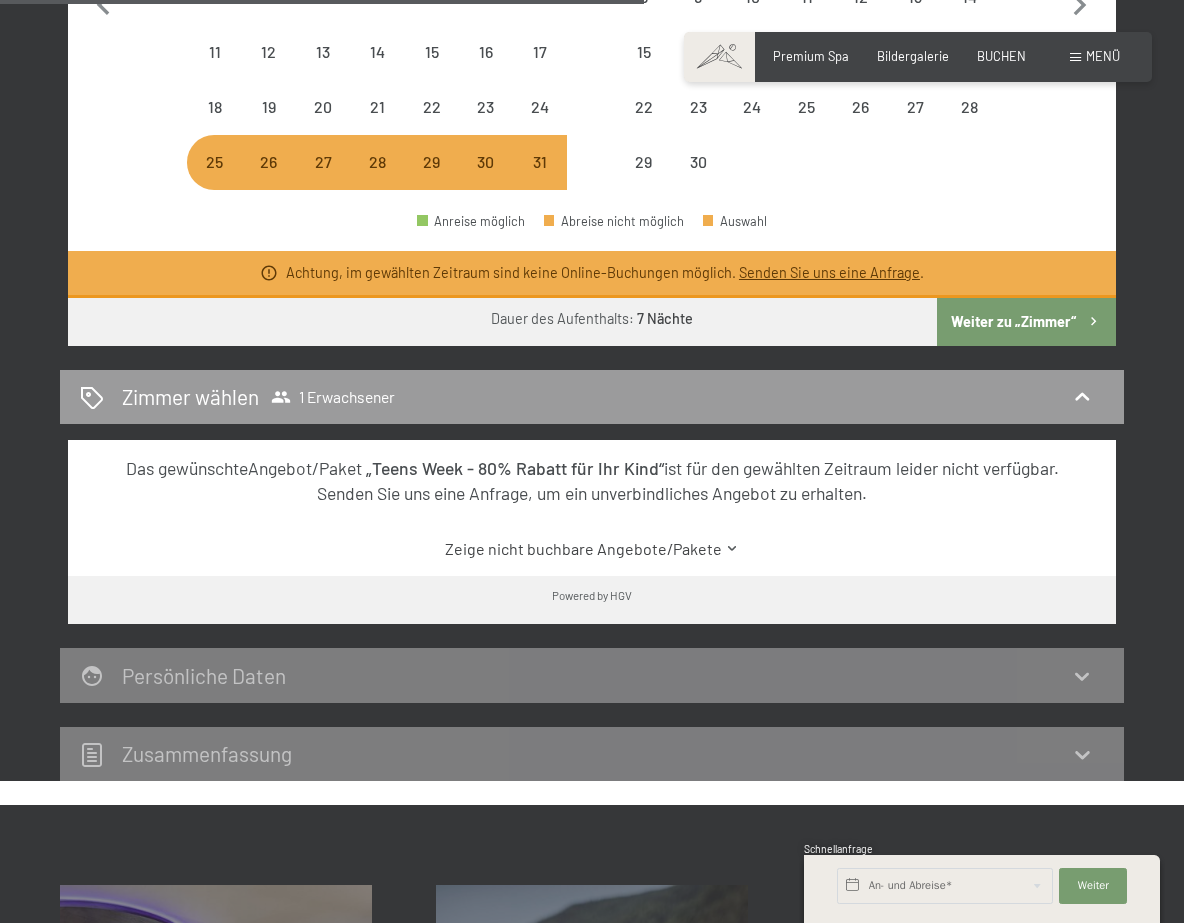 scroll, scrollTop: 0, scrollLeft: 0, axis: both 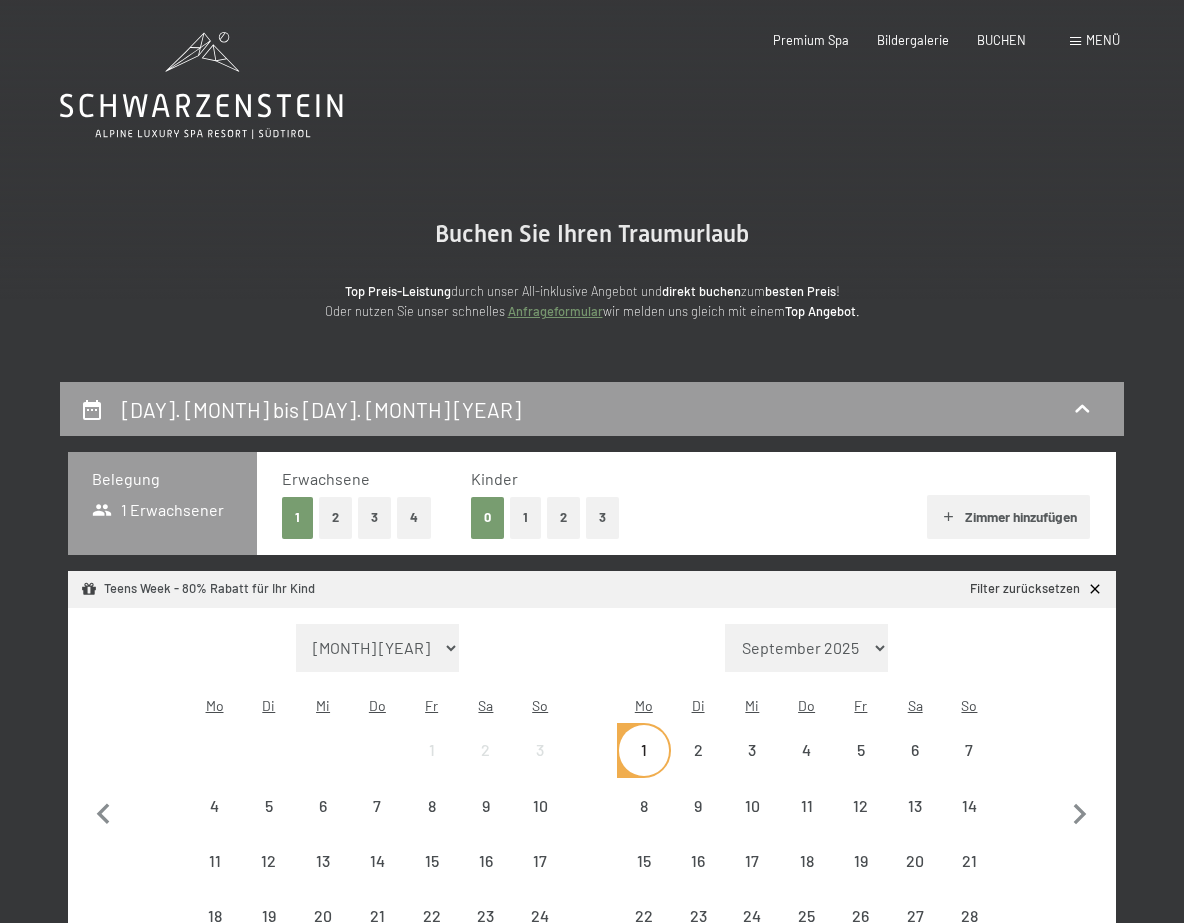 click 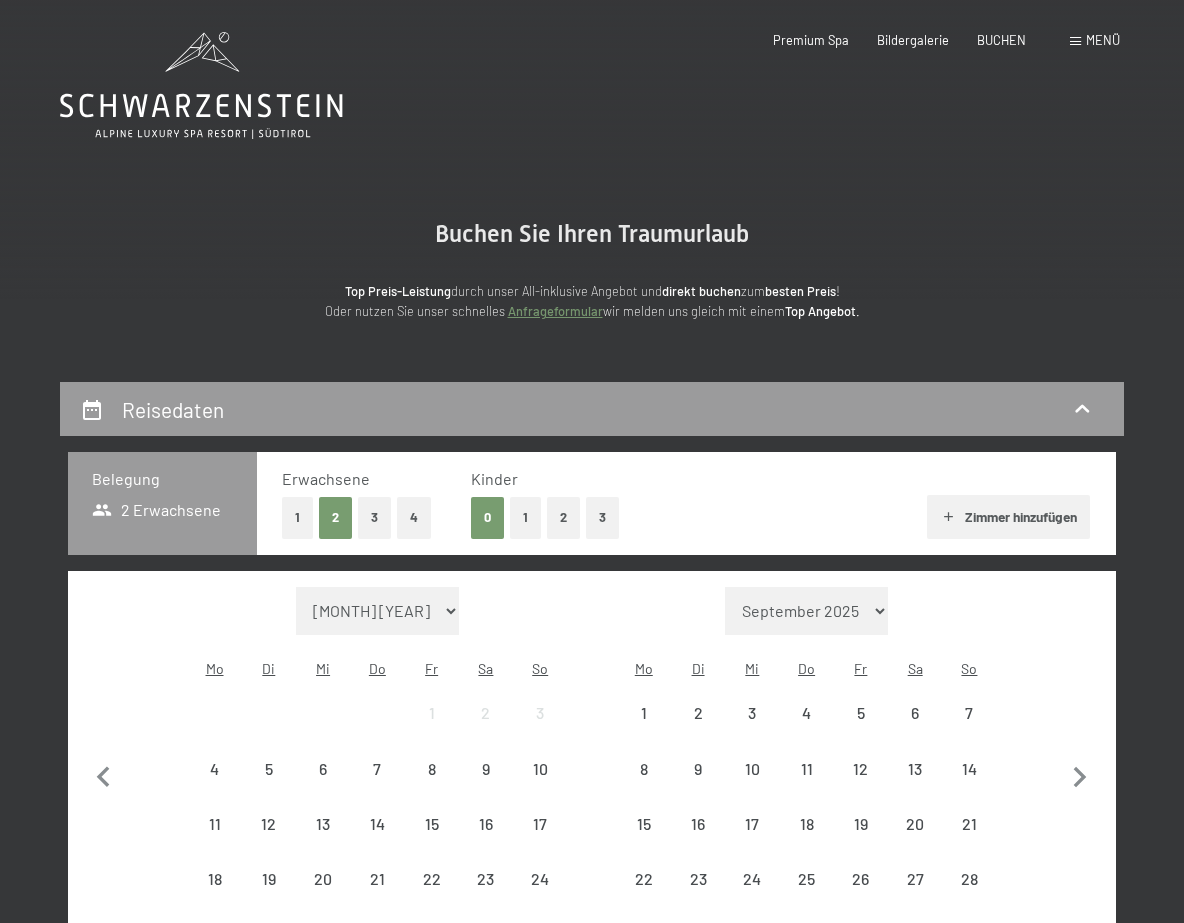 scroll, scrollTop: 0, scrollLeft: 0, axis: both 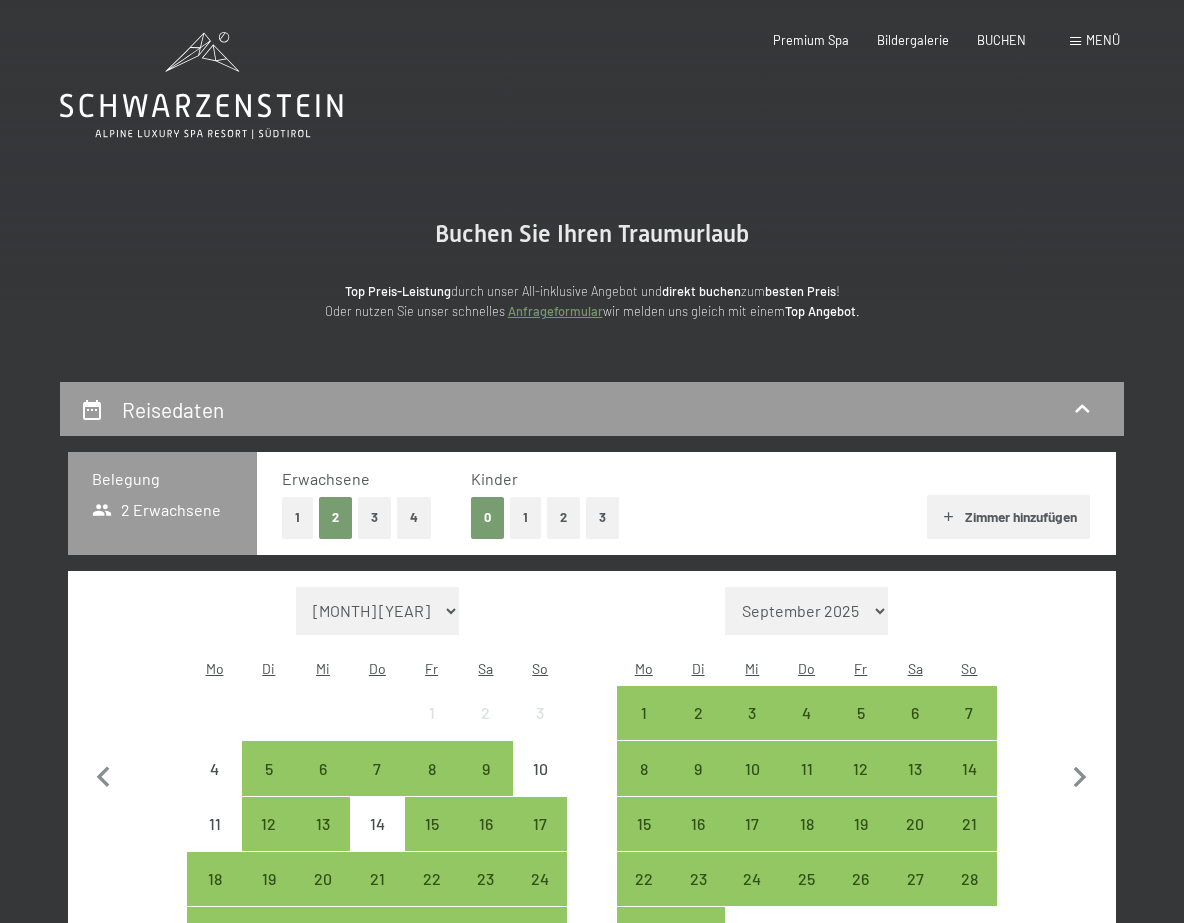 click on "1" at bounding box center (297, 517) 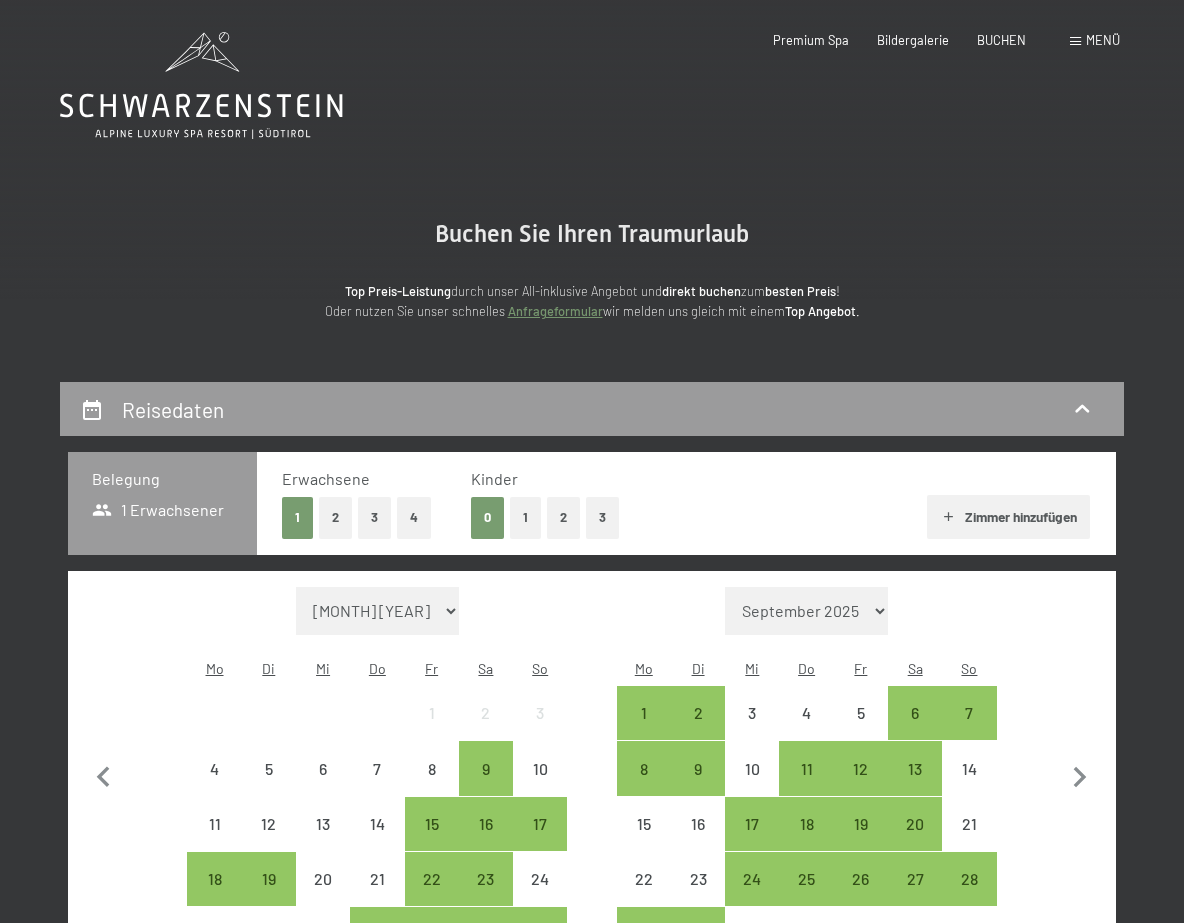 click at bounding box center [1075, 41] 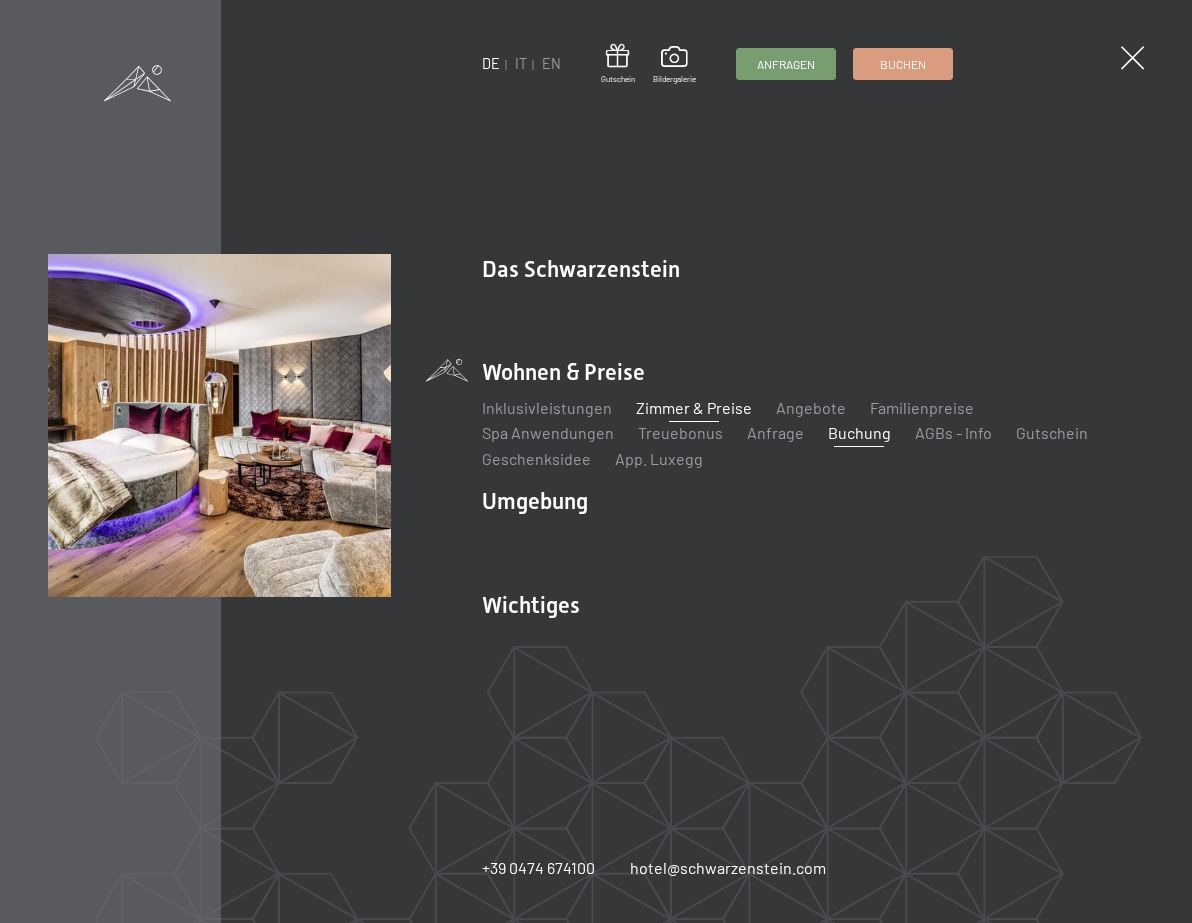click on "Zimmer & Preise" at bounding box center (694, 407) 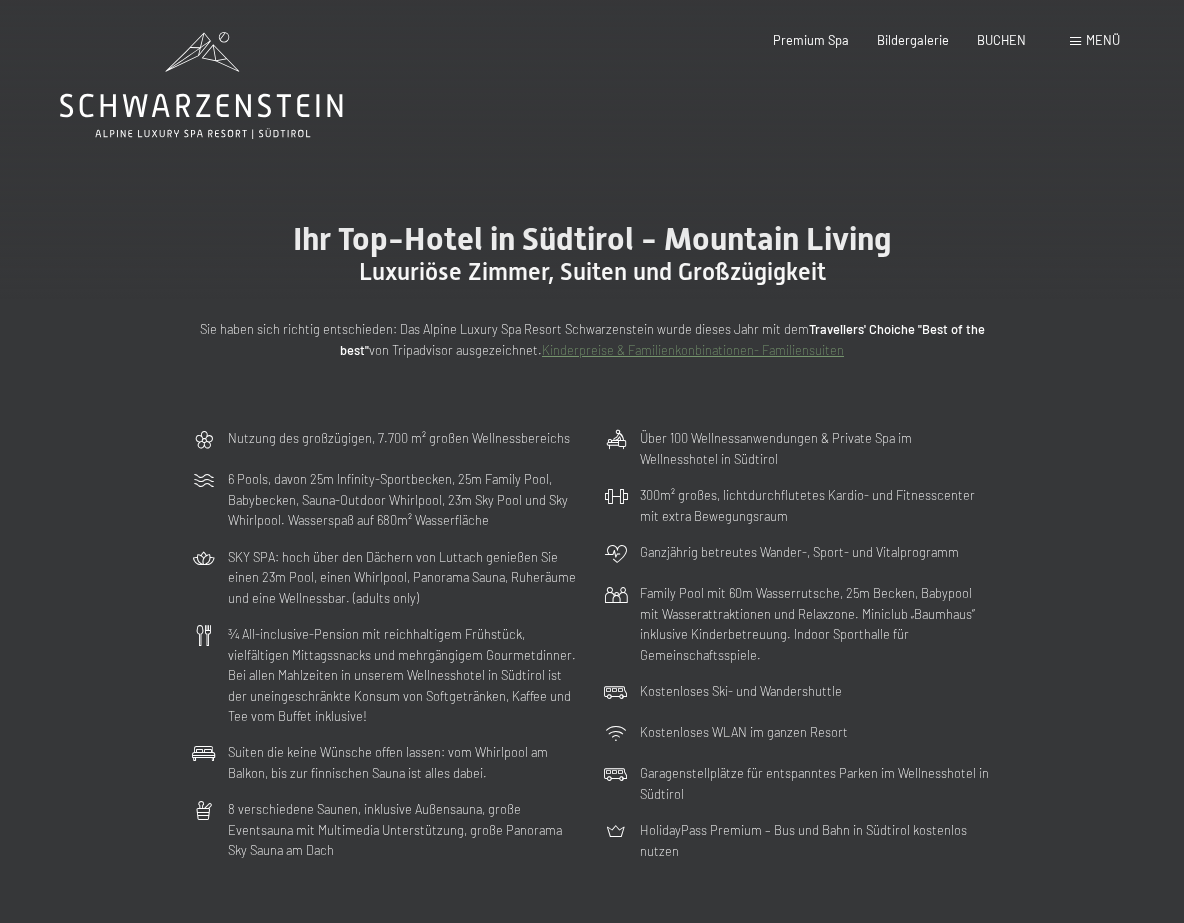 scroll, scrollTop: 0, scrollLeft: 0, axis: both 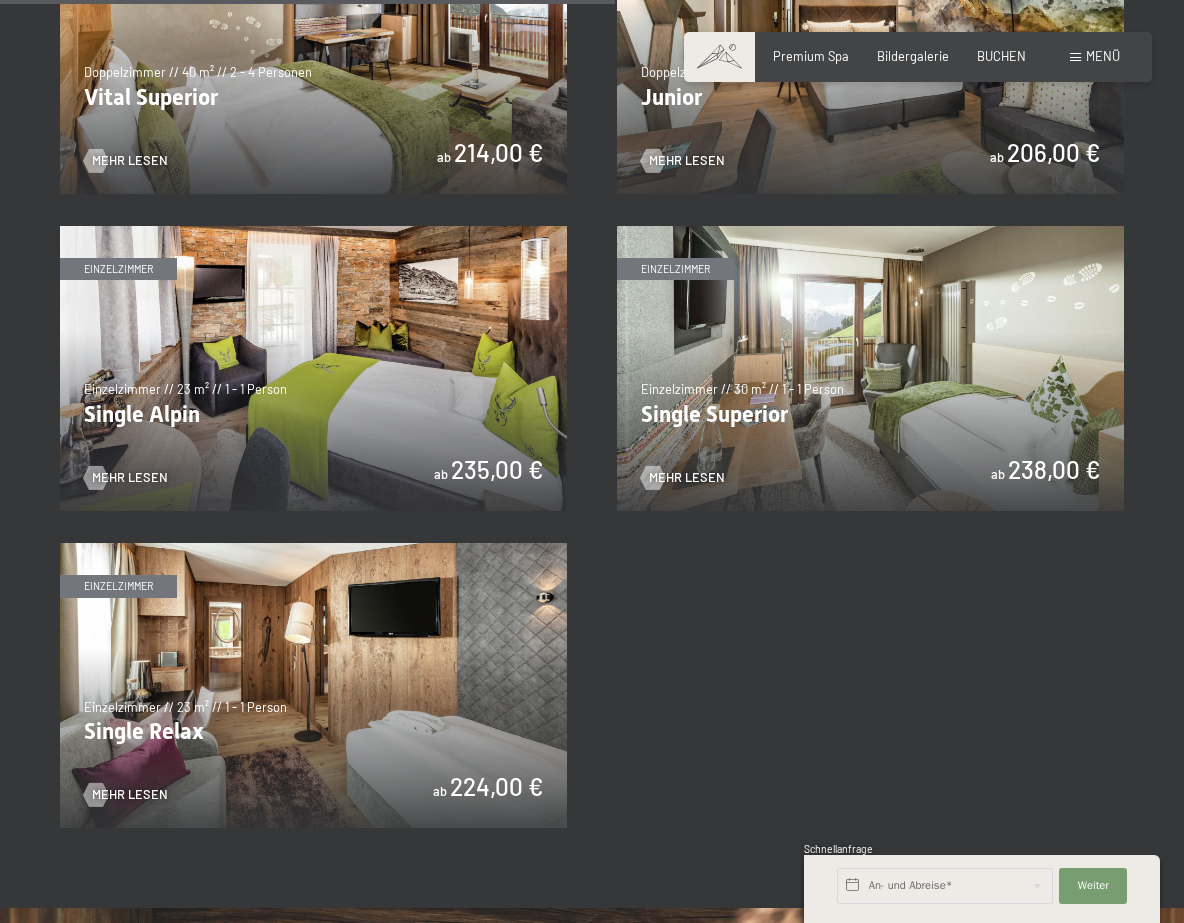 click at bounding box center (870, 368) 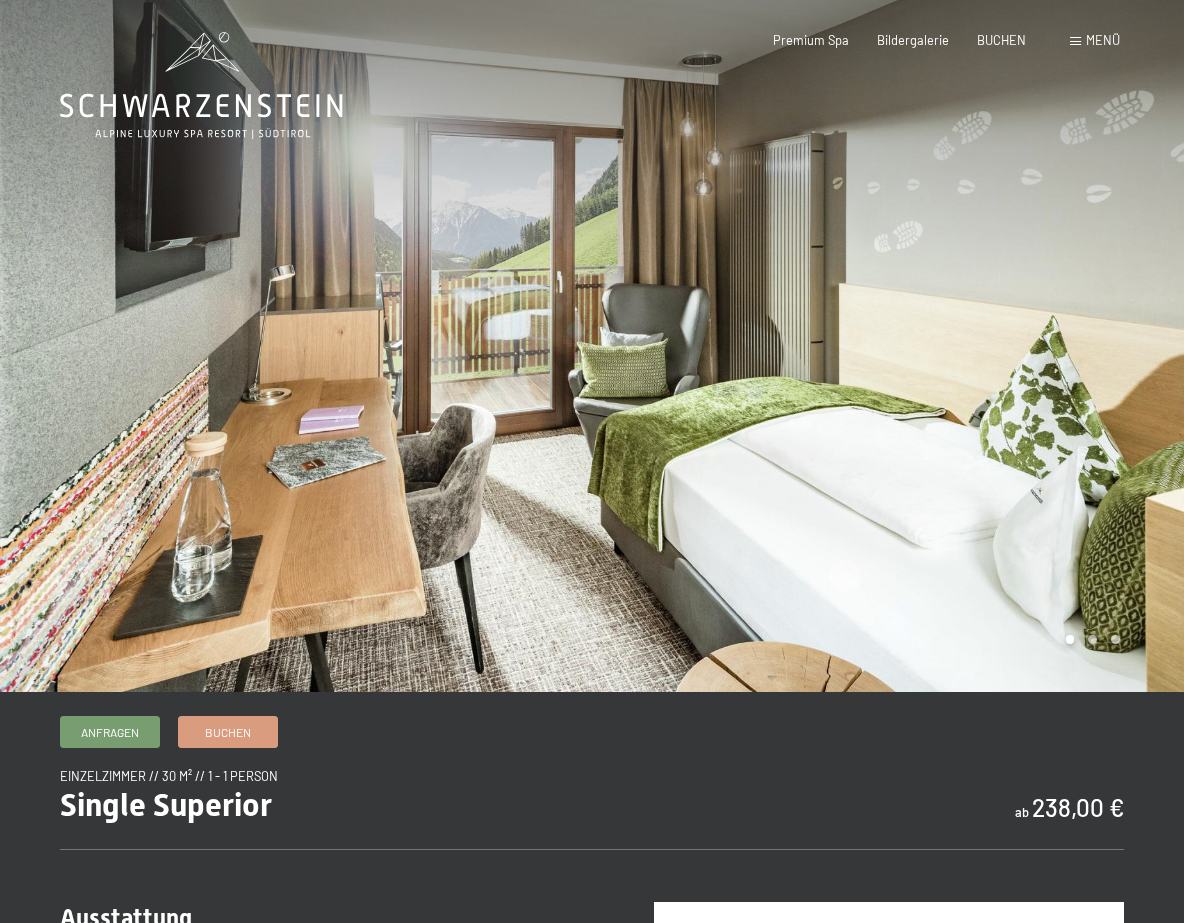 scroll, scrollTop: 0, scrollLeft: 0, axis: both 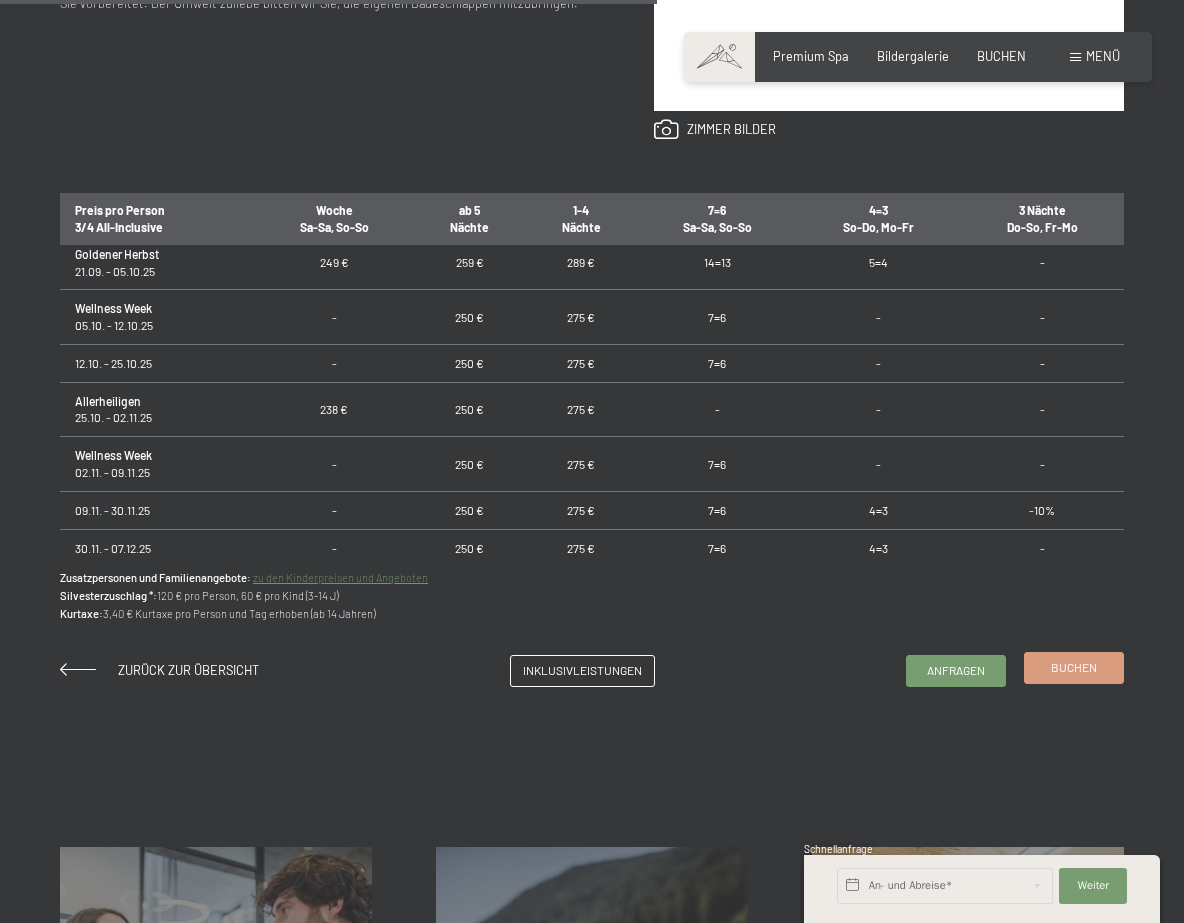 click on "Buchen" at bounding box center [1074, 667] 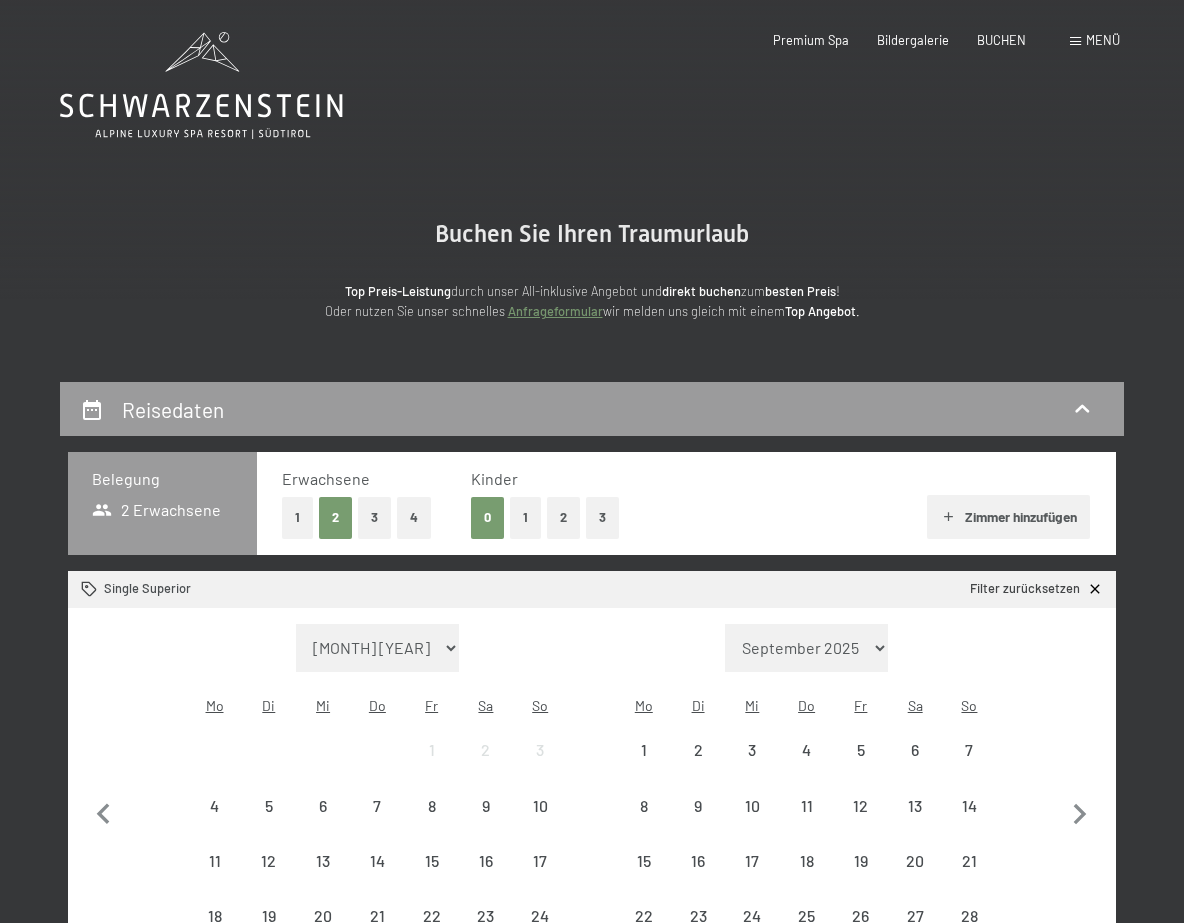 scroll, scrollTop: 0, scrollLeft: 0, axis: both 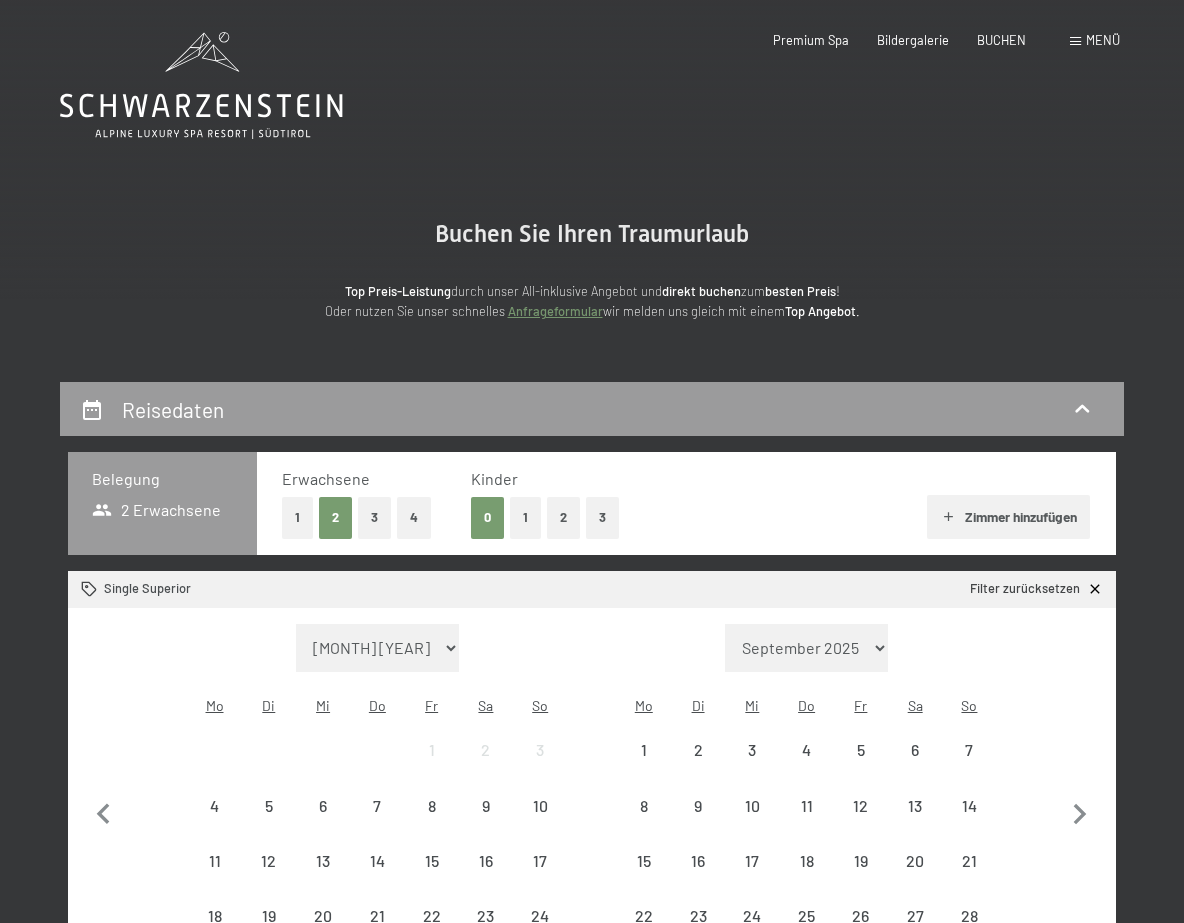 click on "1" at bounding box center [297, 517] 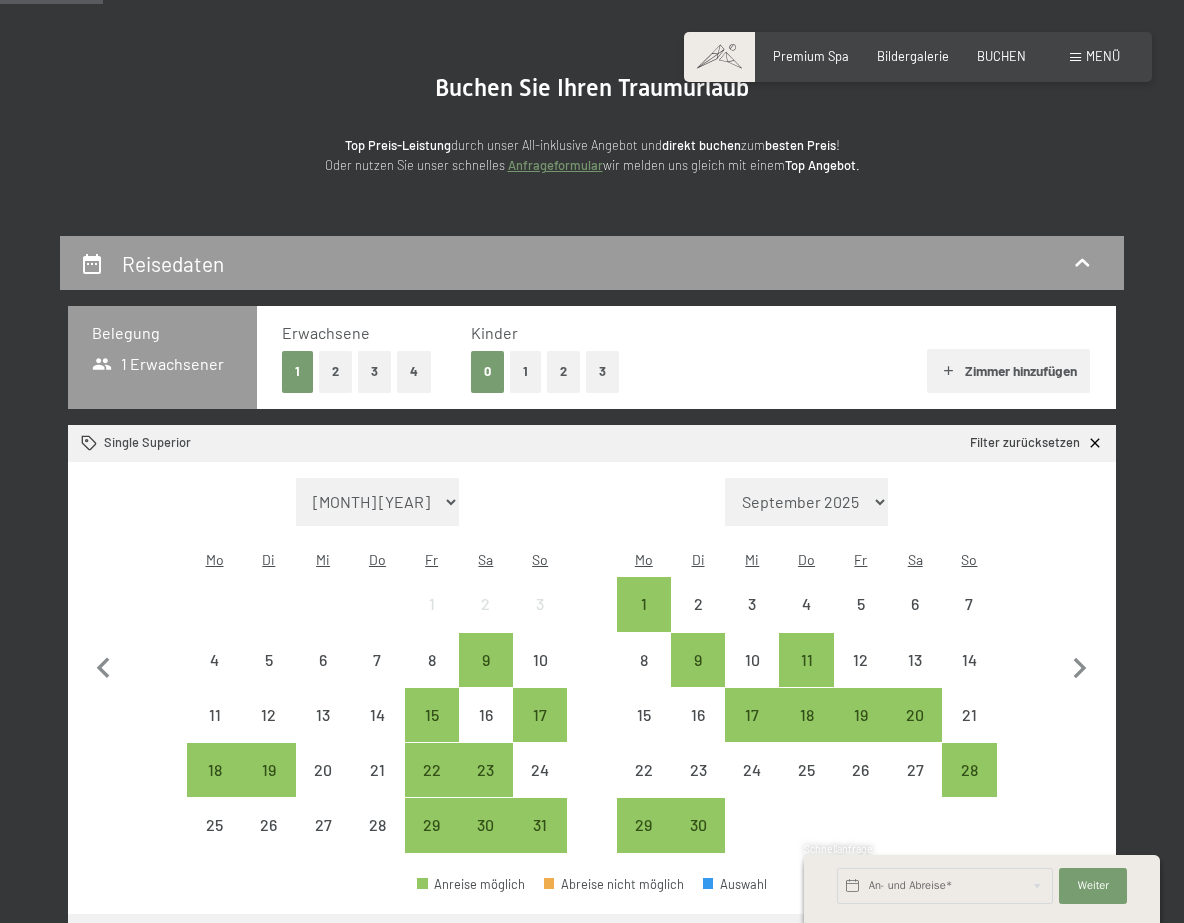 scroll, scrollTop: 381, scrollLeft: 0, axis: vertical 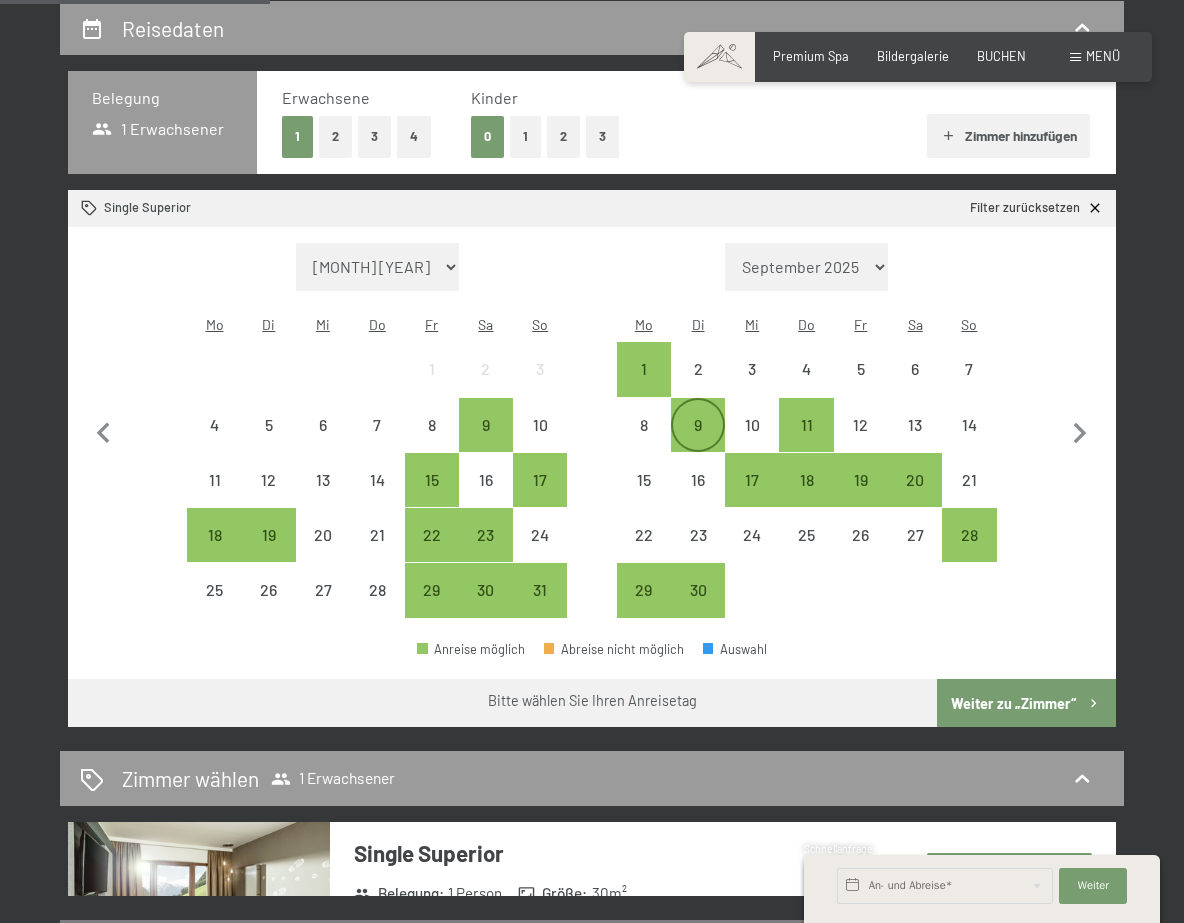click on "9" at bounding box center (698, 442) 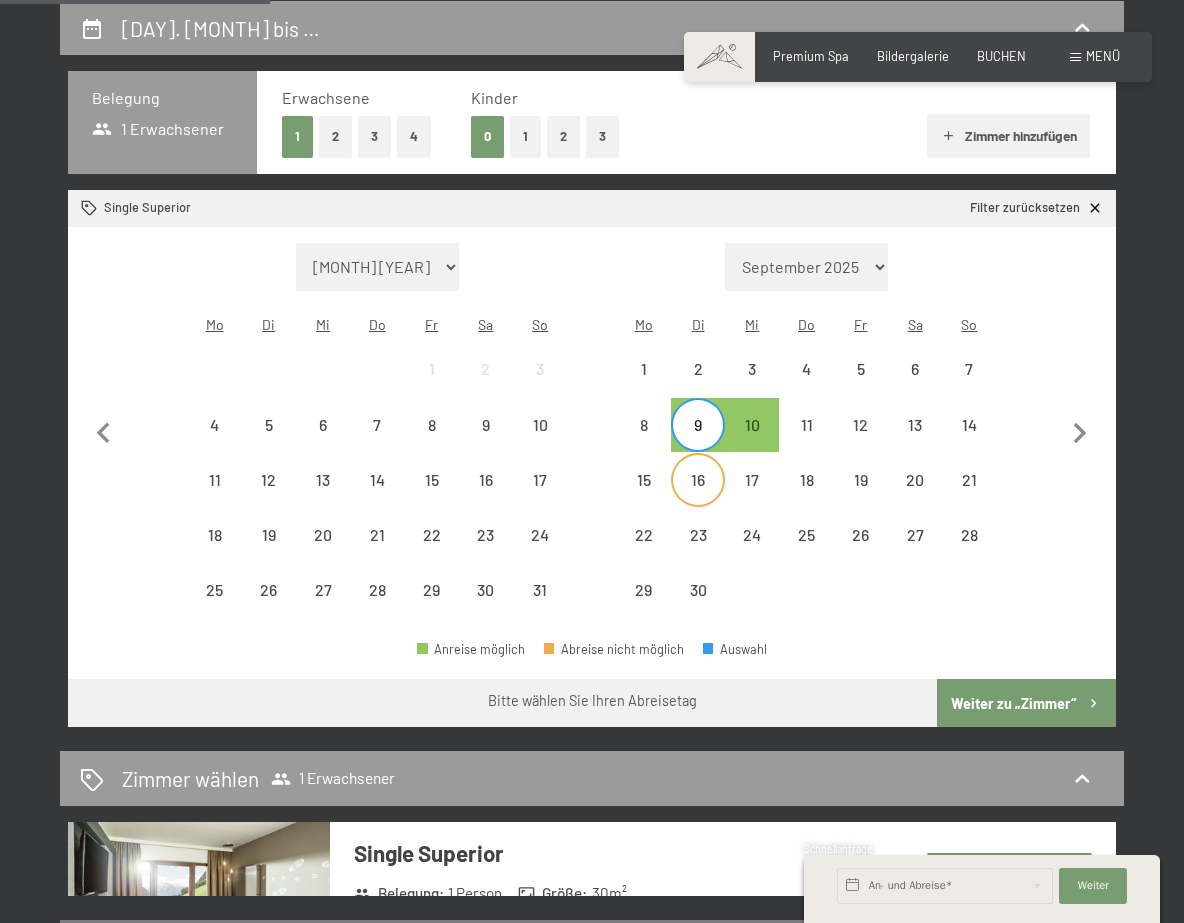 click on "16" at bounding box center (698, 480) 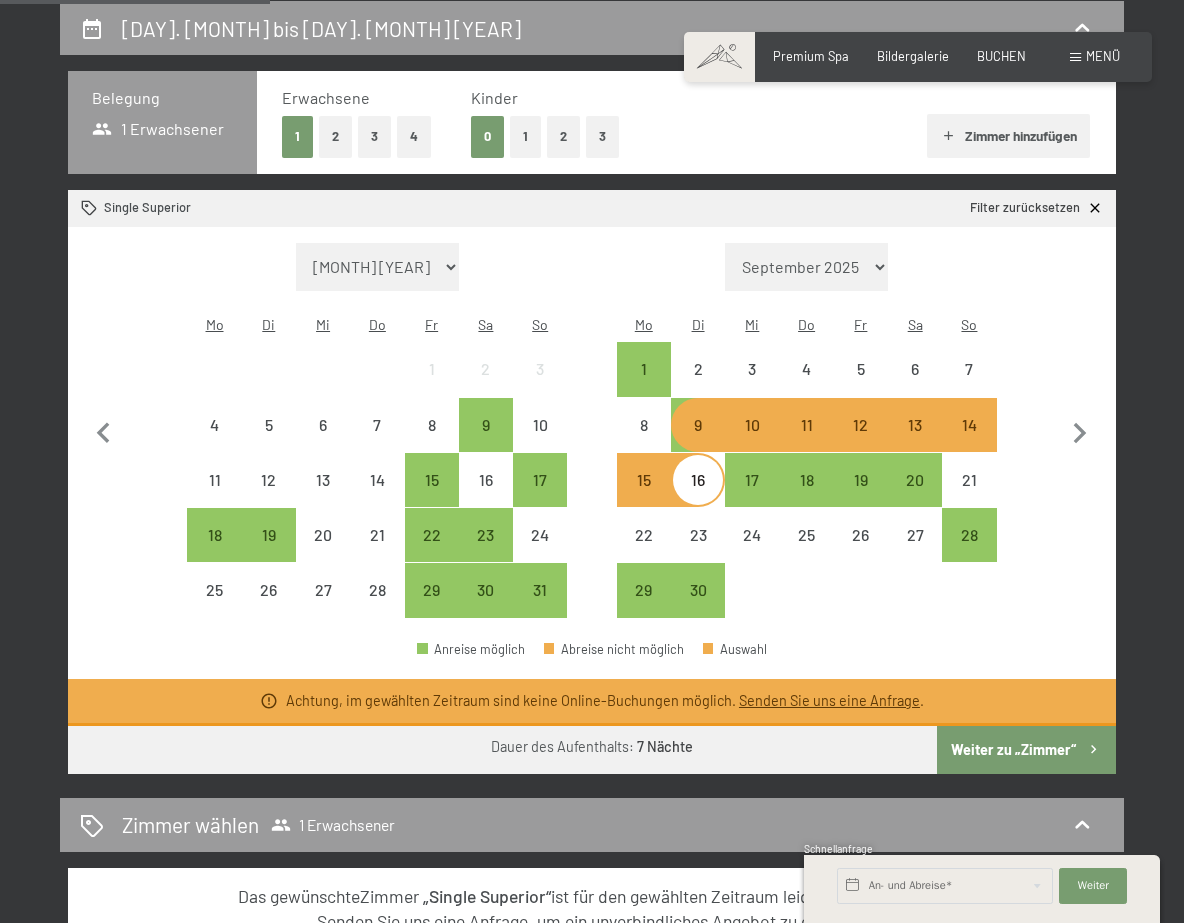 click on "1" at bounding box center [644, 369] 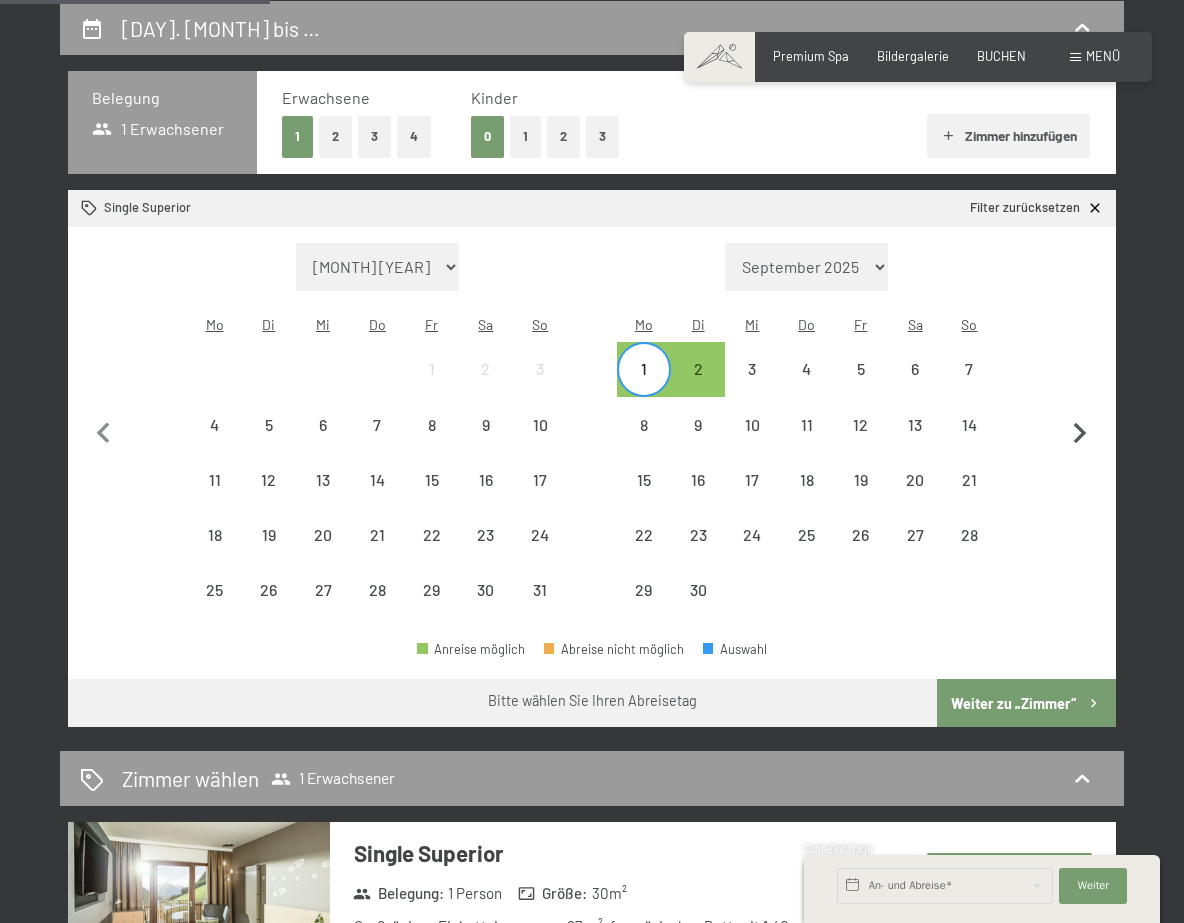 click 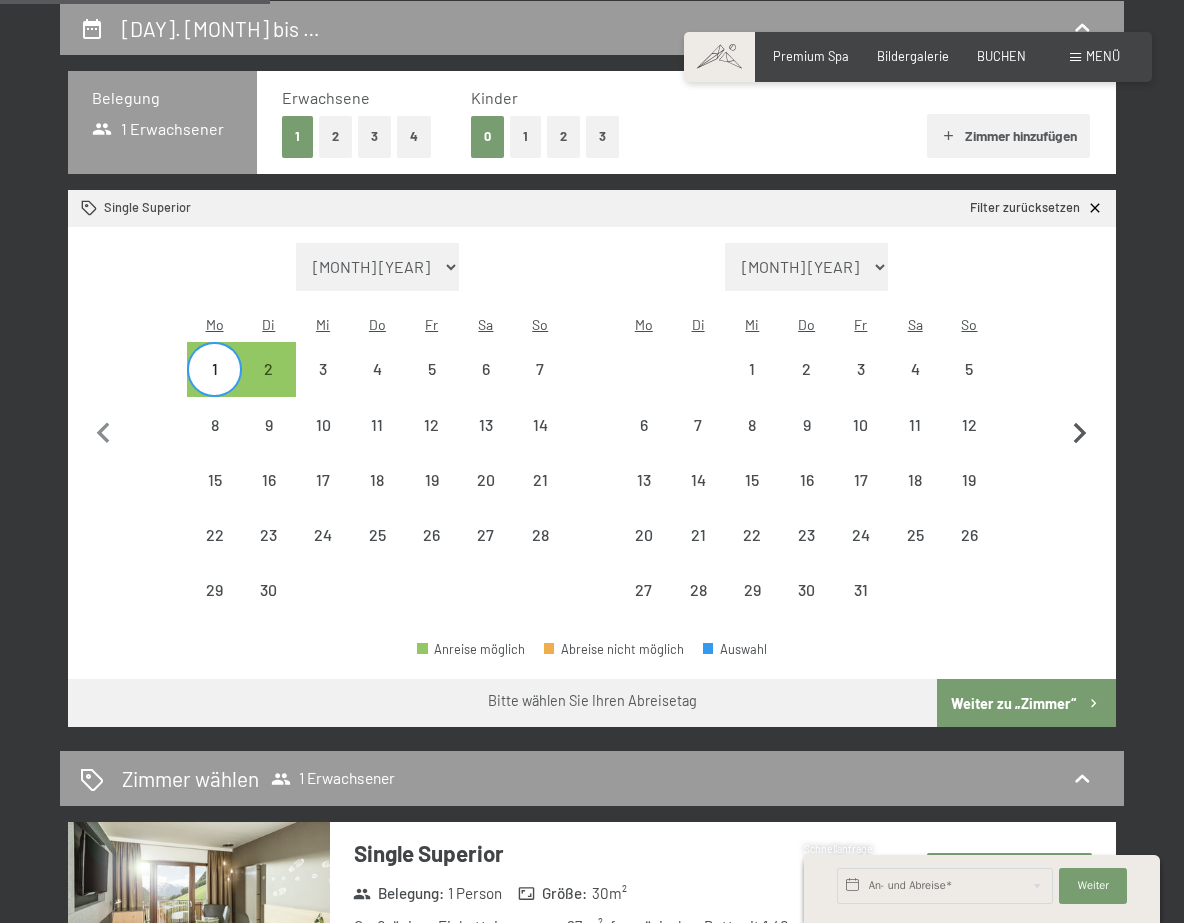 select on "2025-09-01" 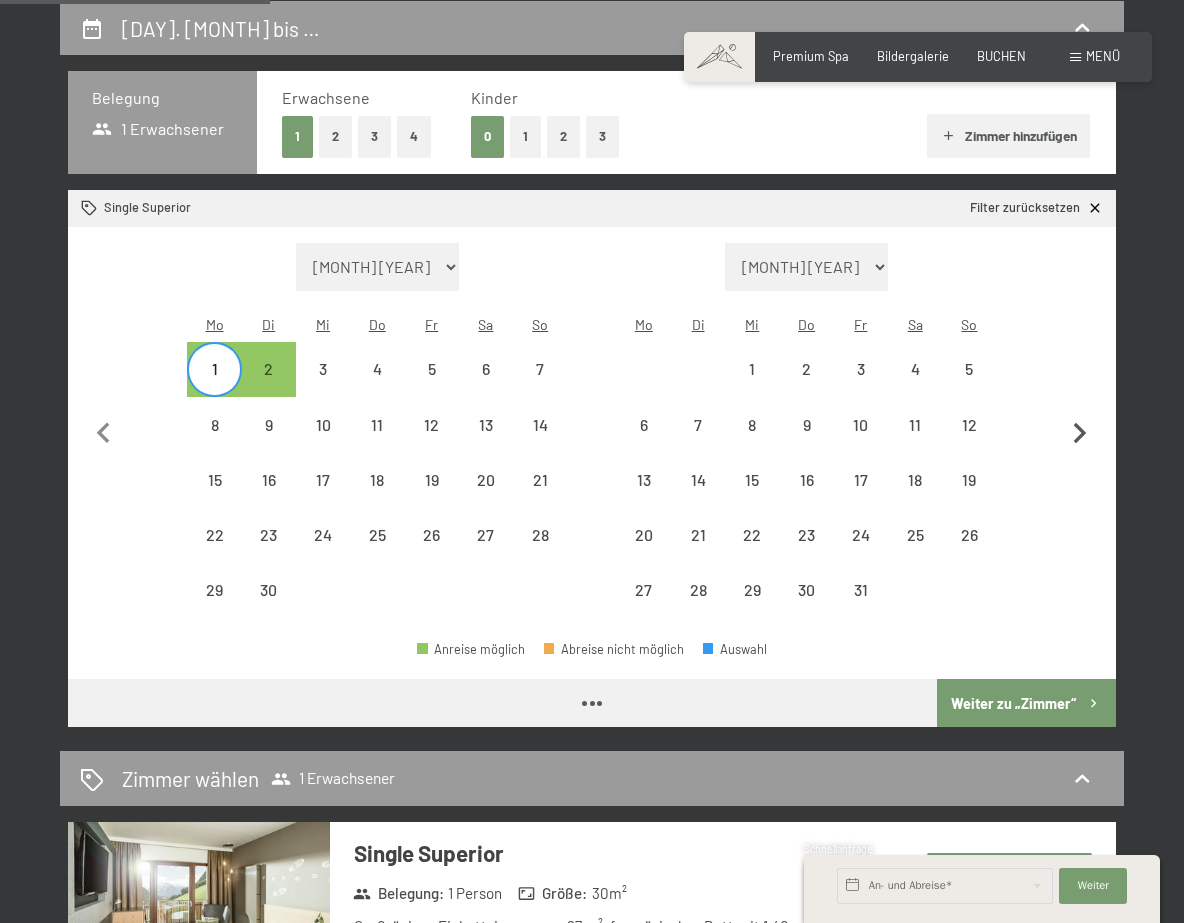 select on "2025-09-01" 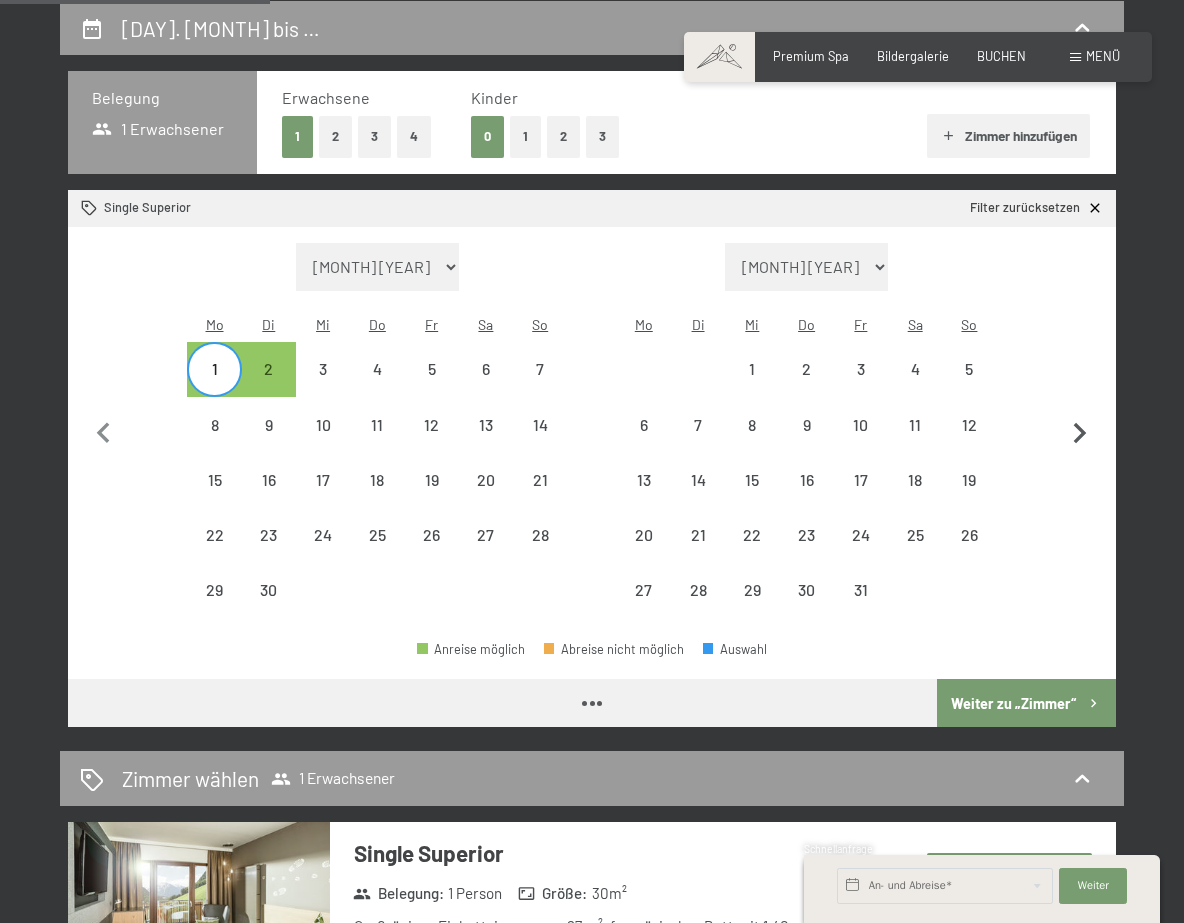 select on "2025-10-01" 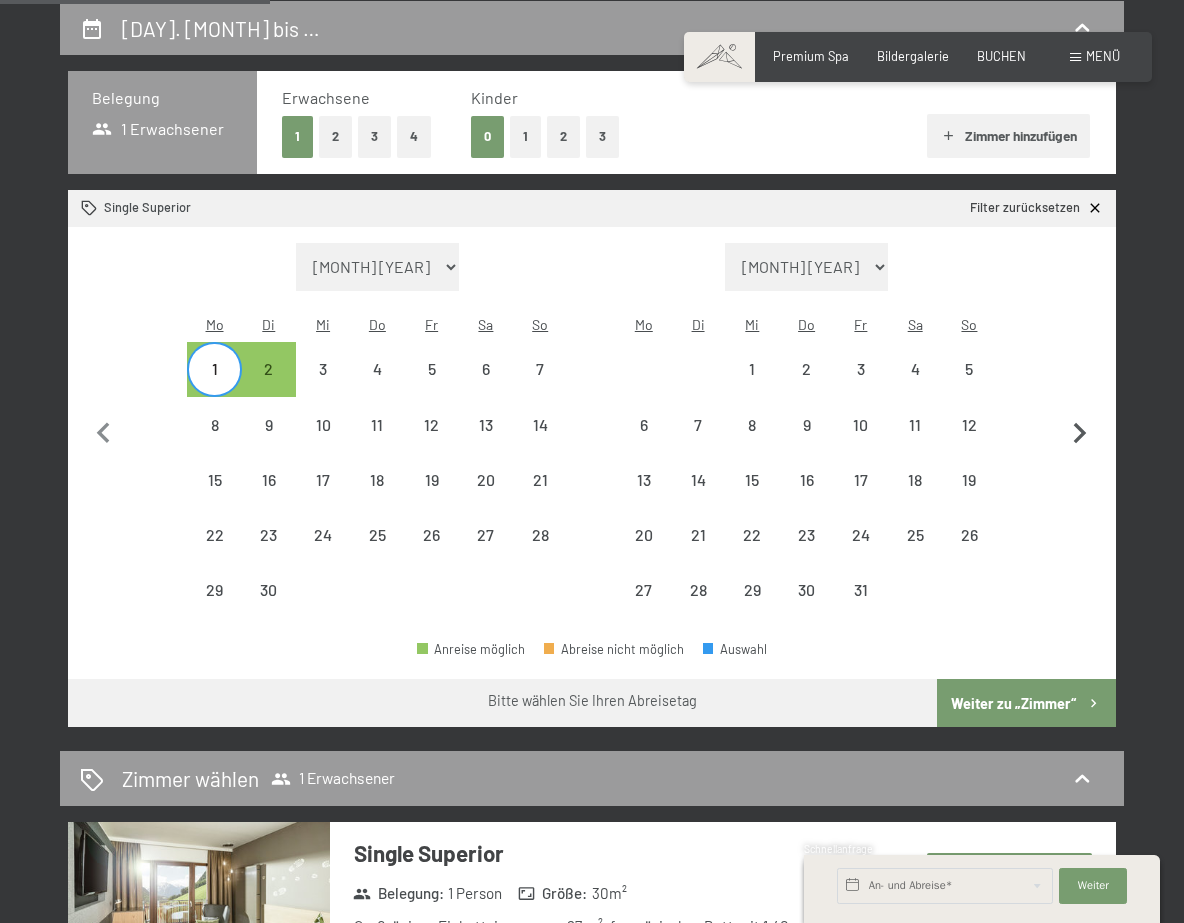 click 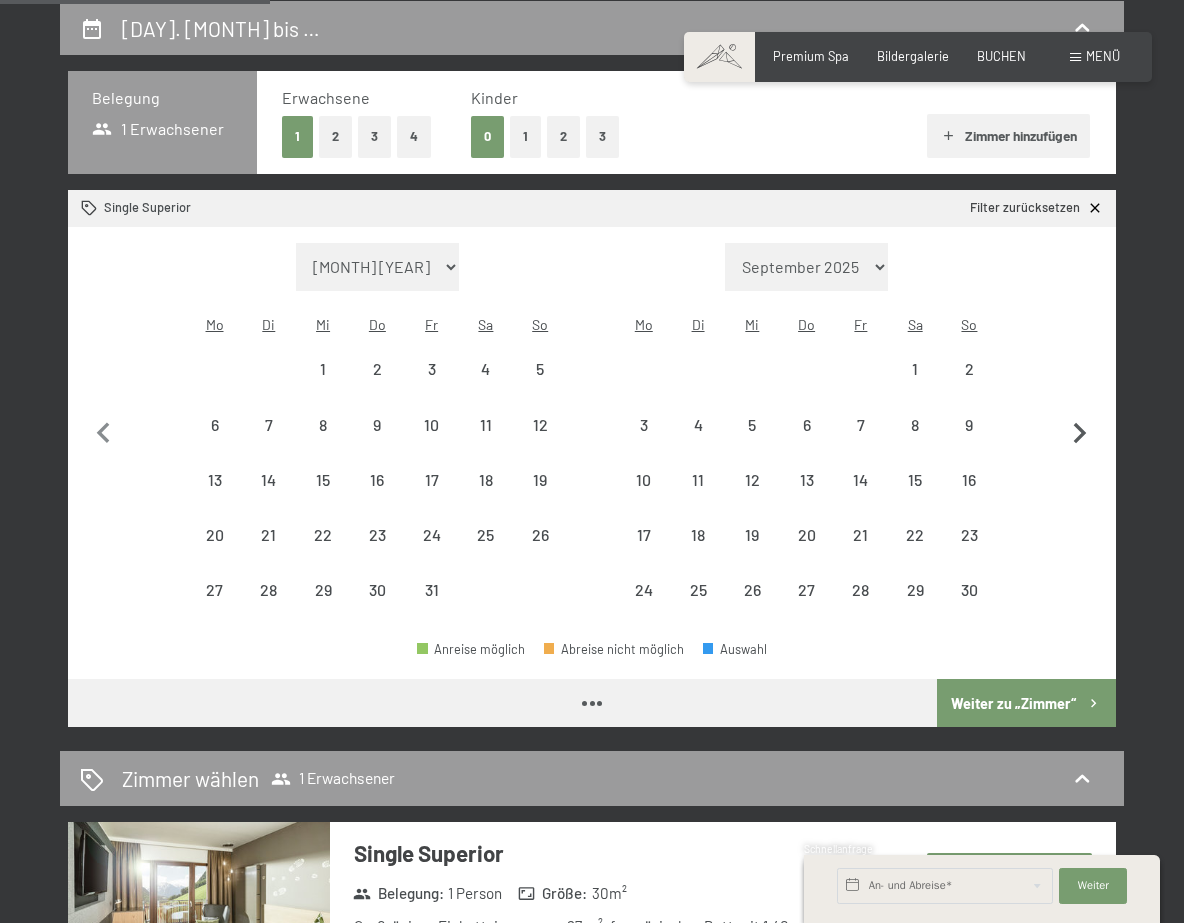 select on "2025-10-01" 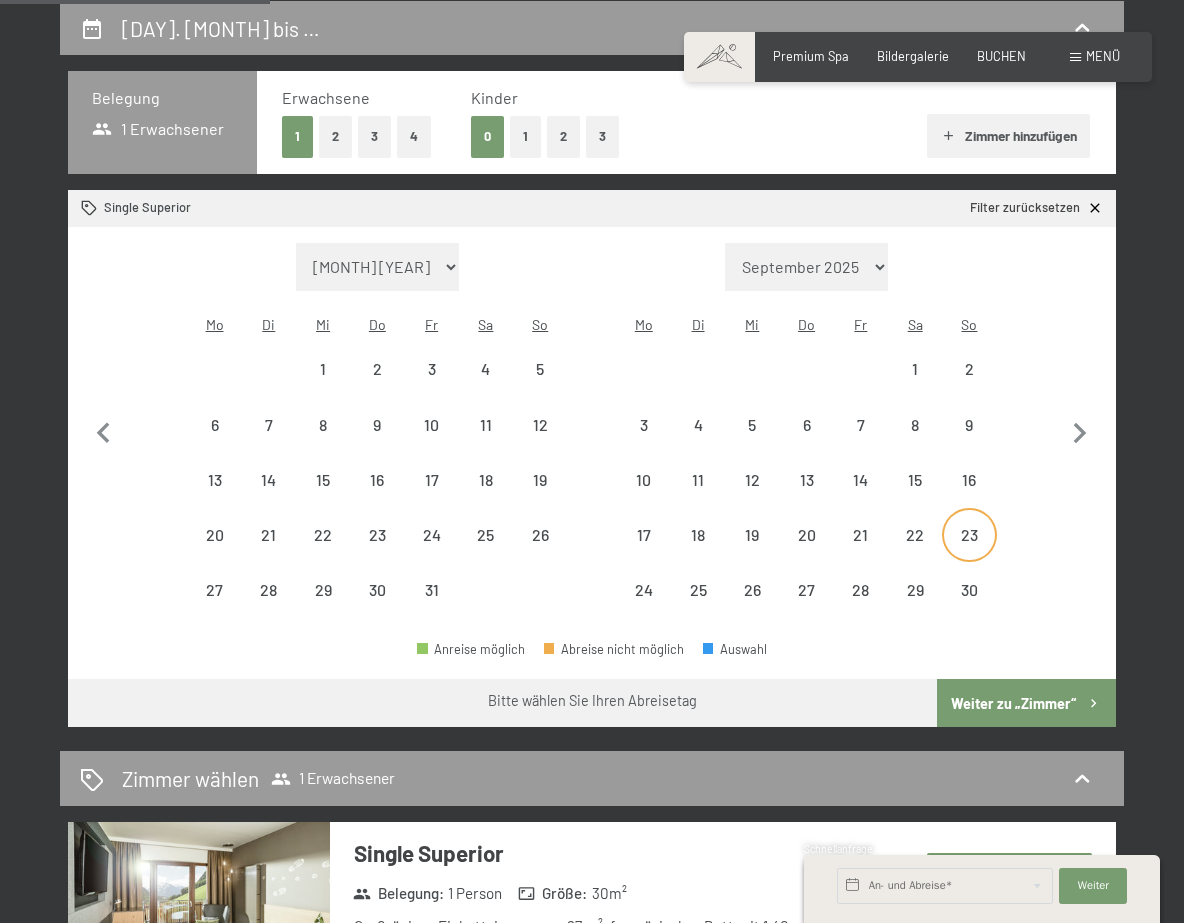 click on "23" at bounding box center [969, 552] 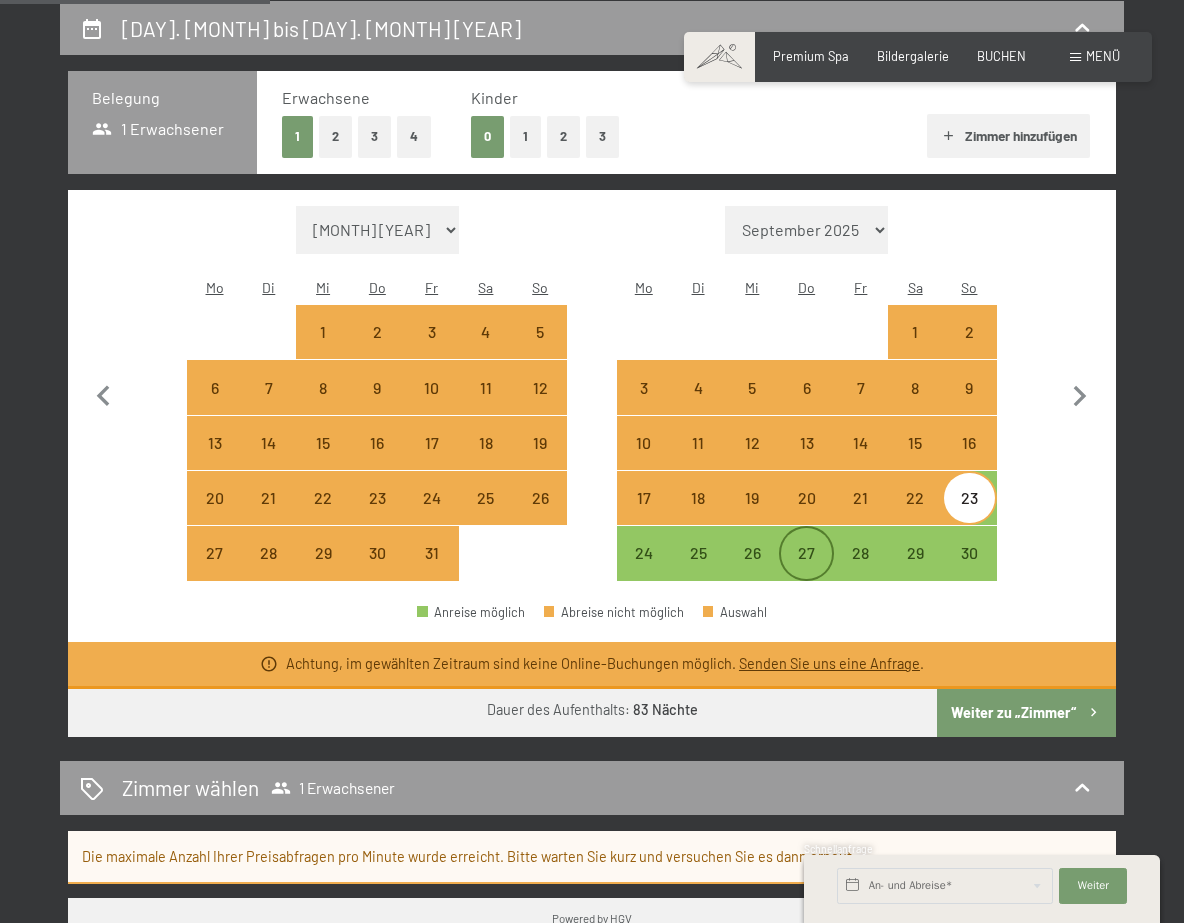 click on "27" at bounding box center [806, 570] 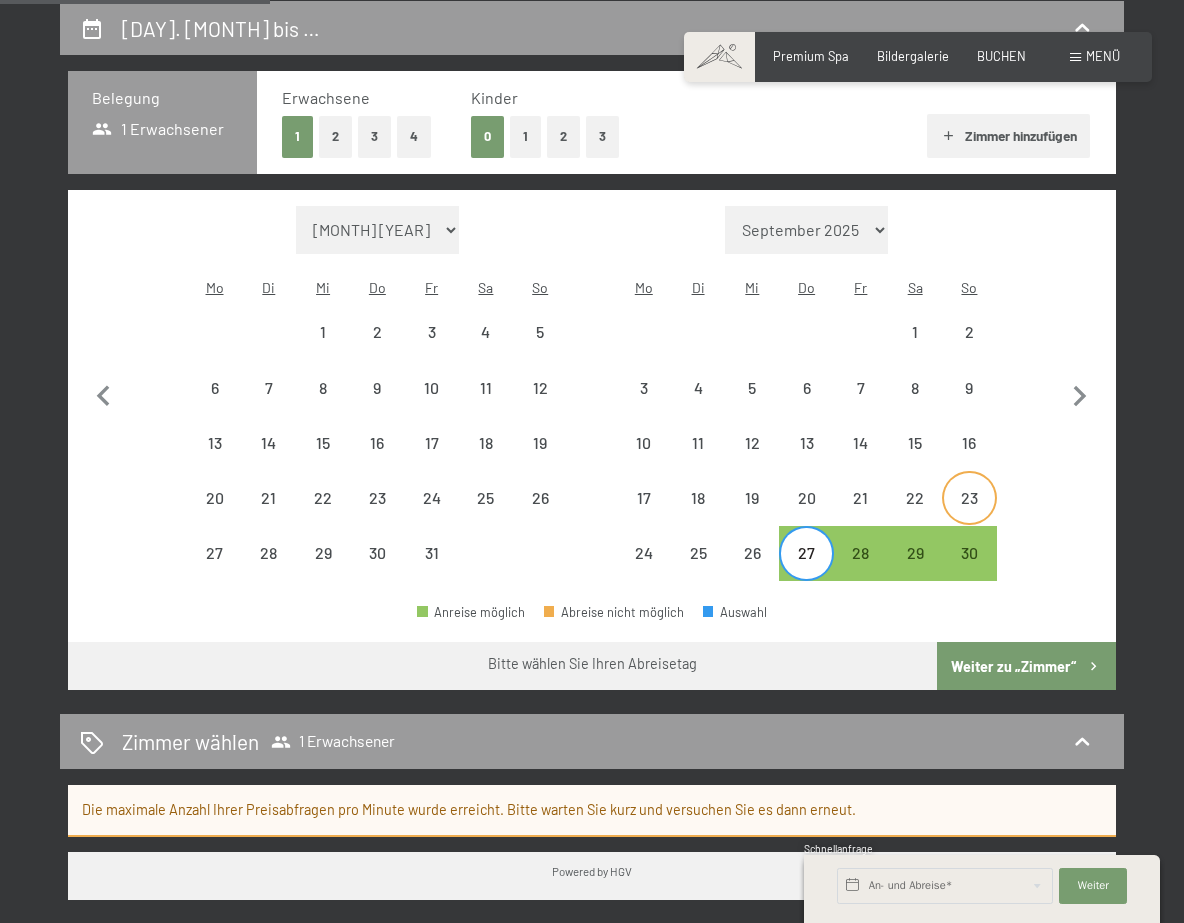 click on "23" at bounding box center [969, 498] 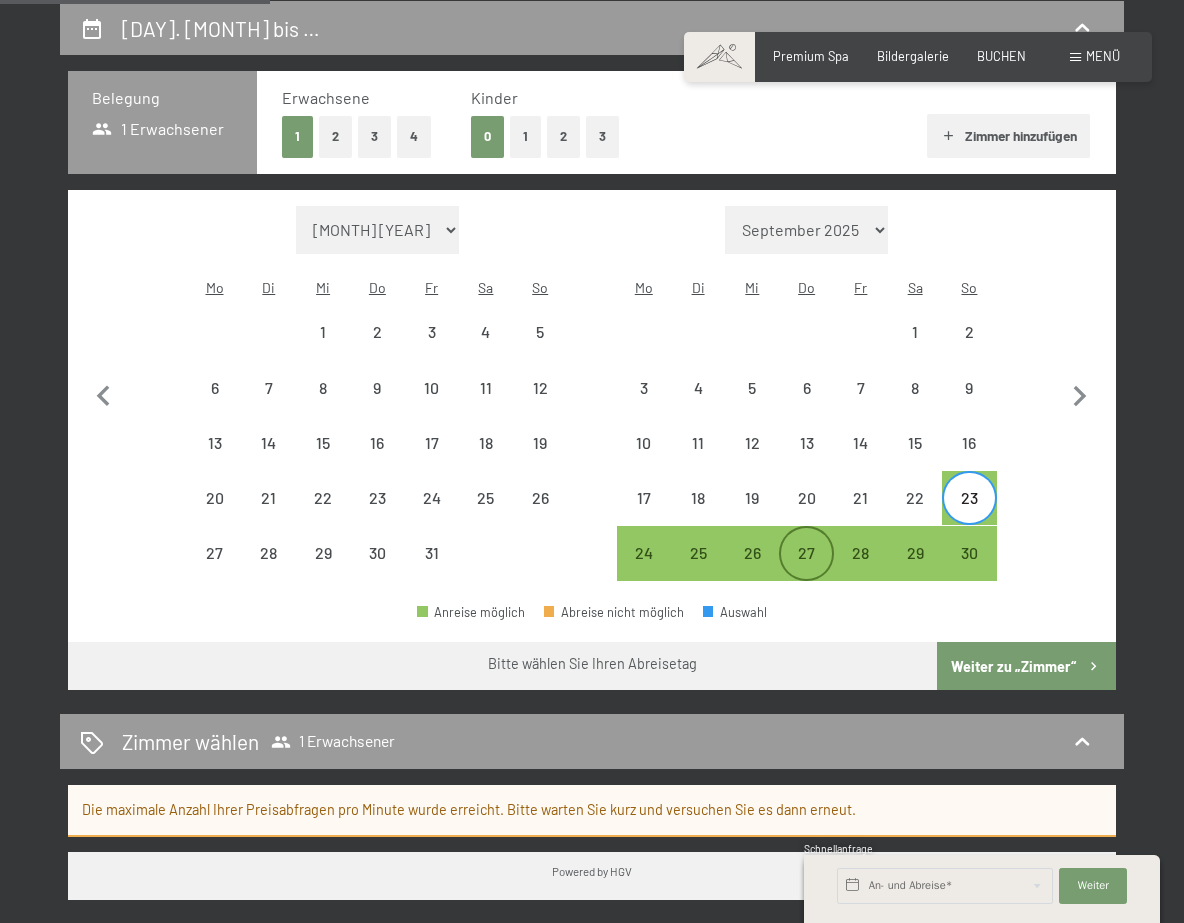click on "27" at bounding box center (806, 553) 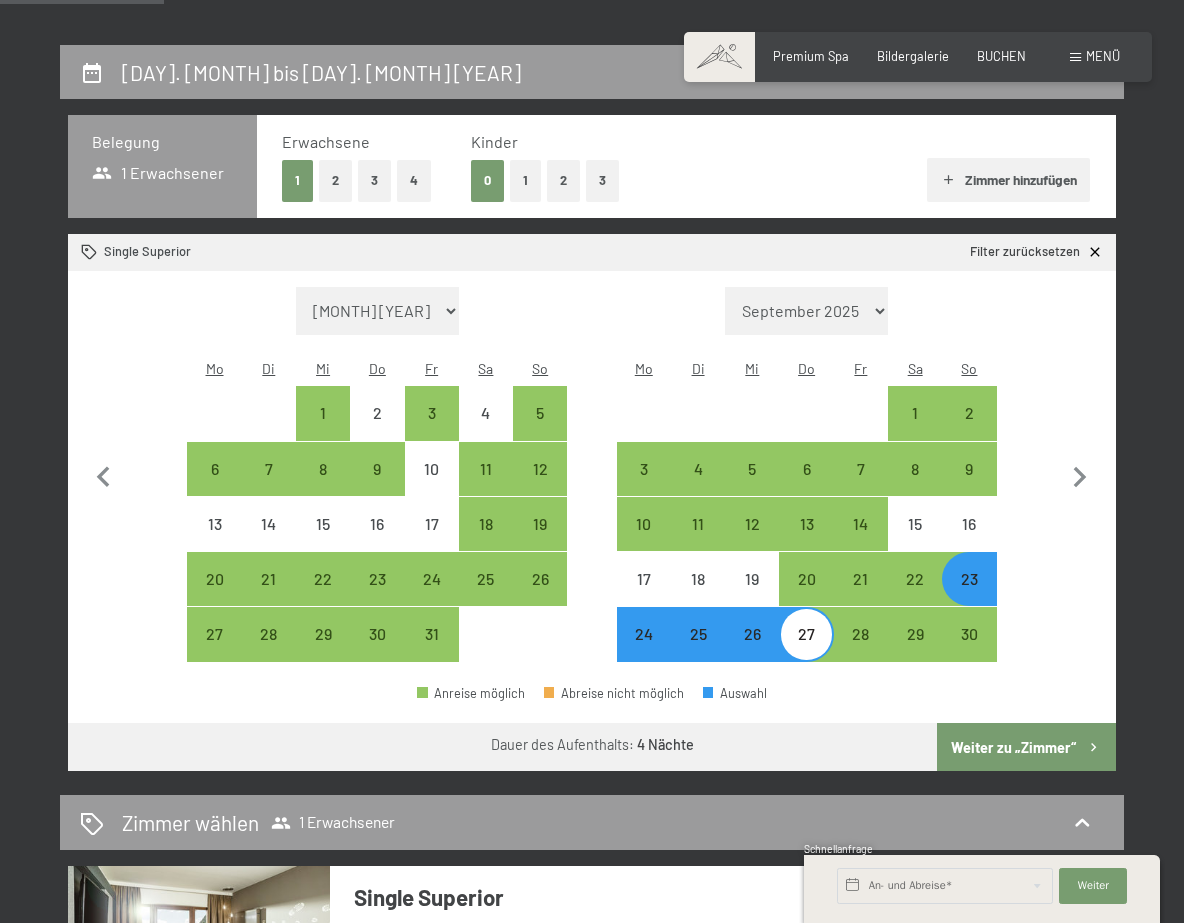 scroll, scrollTop: 306, scrollLeft: 0, axis: vertical 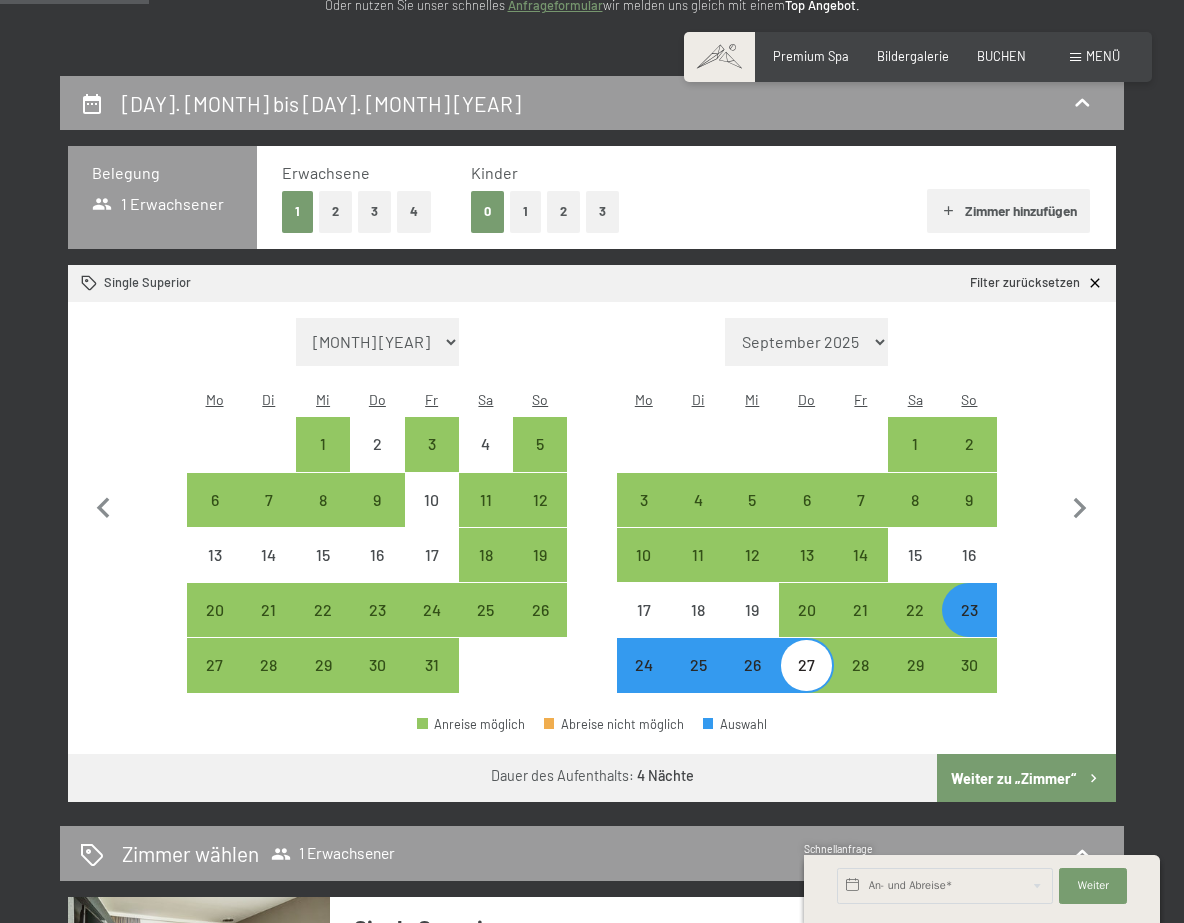 click on "26" at bounding box center [752, 682] 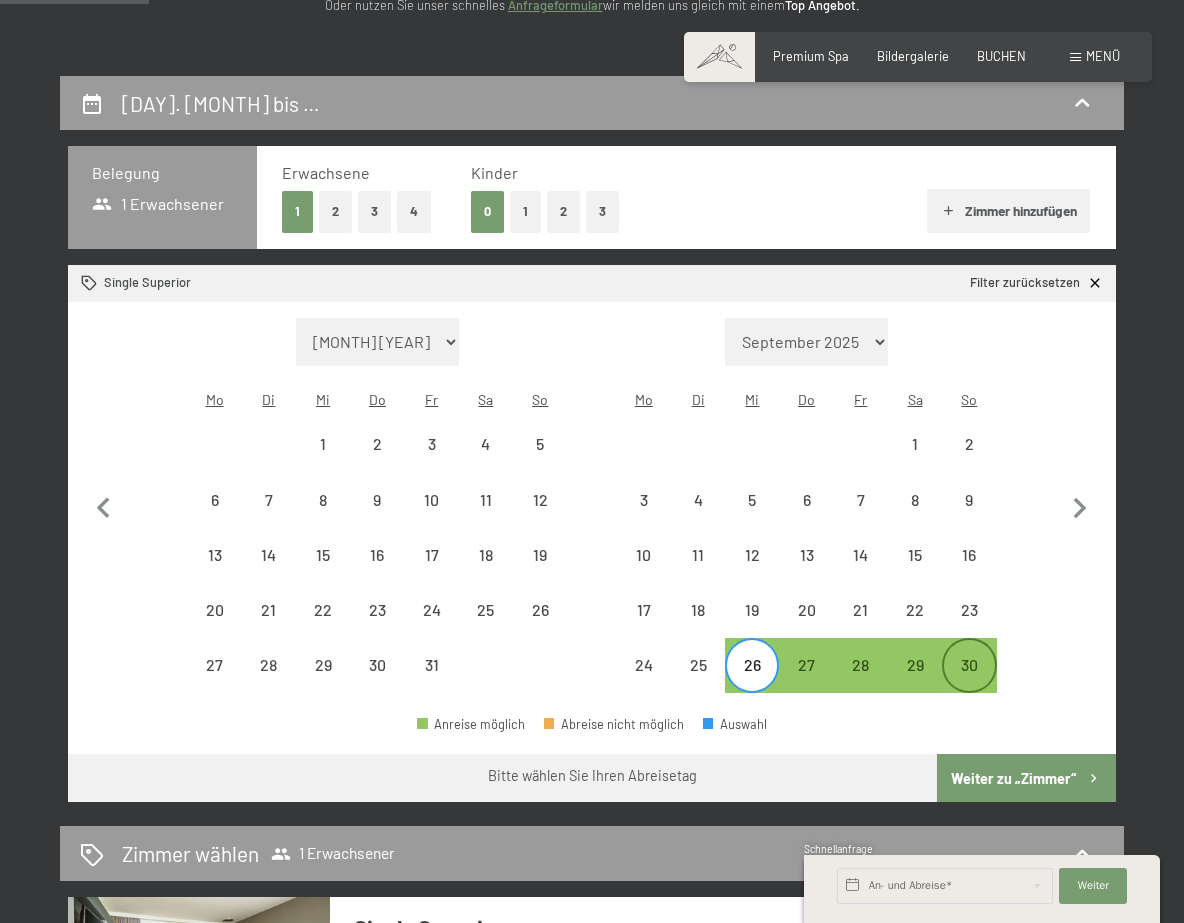 click on "30" at bounding box center [969, 682] 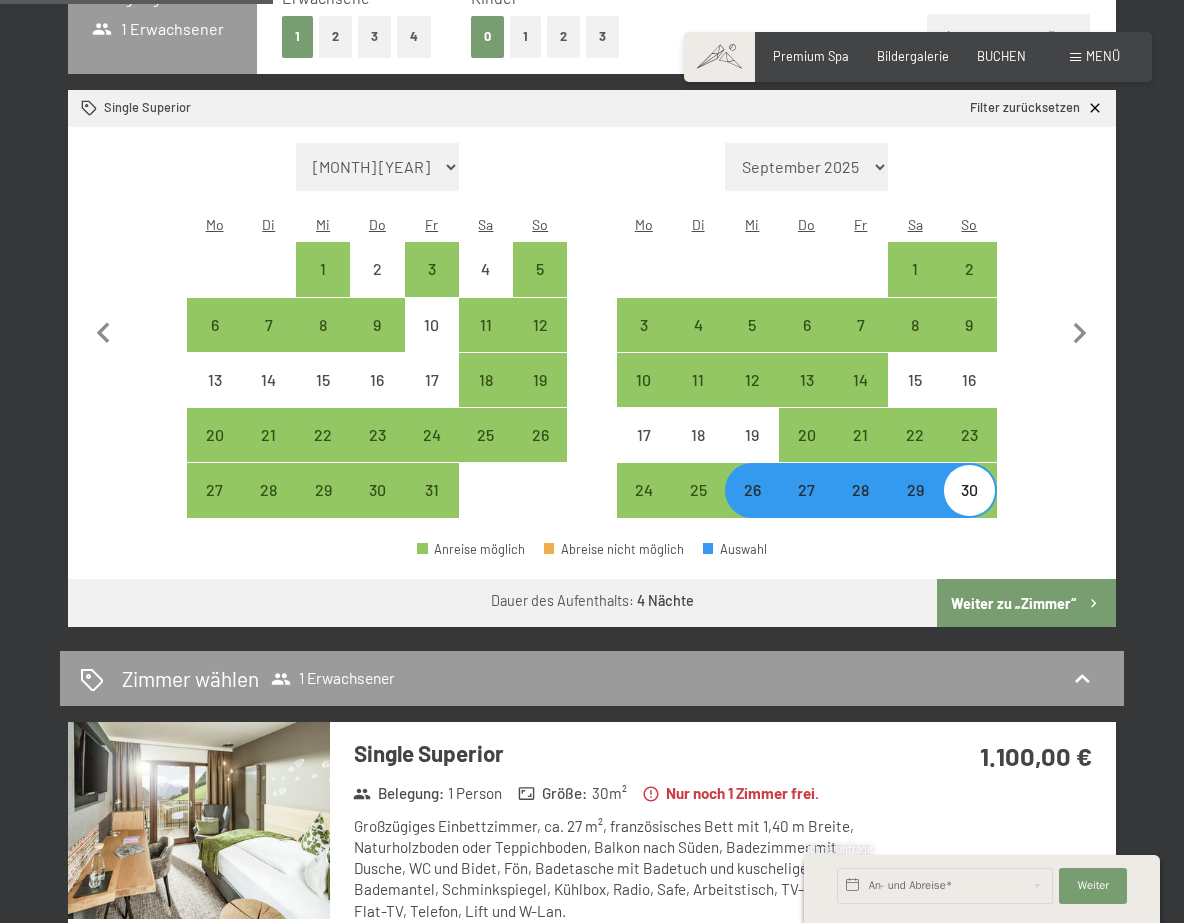 scroll, scrollTop: 485, scrollLeft: 0, axis: vertical 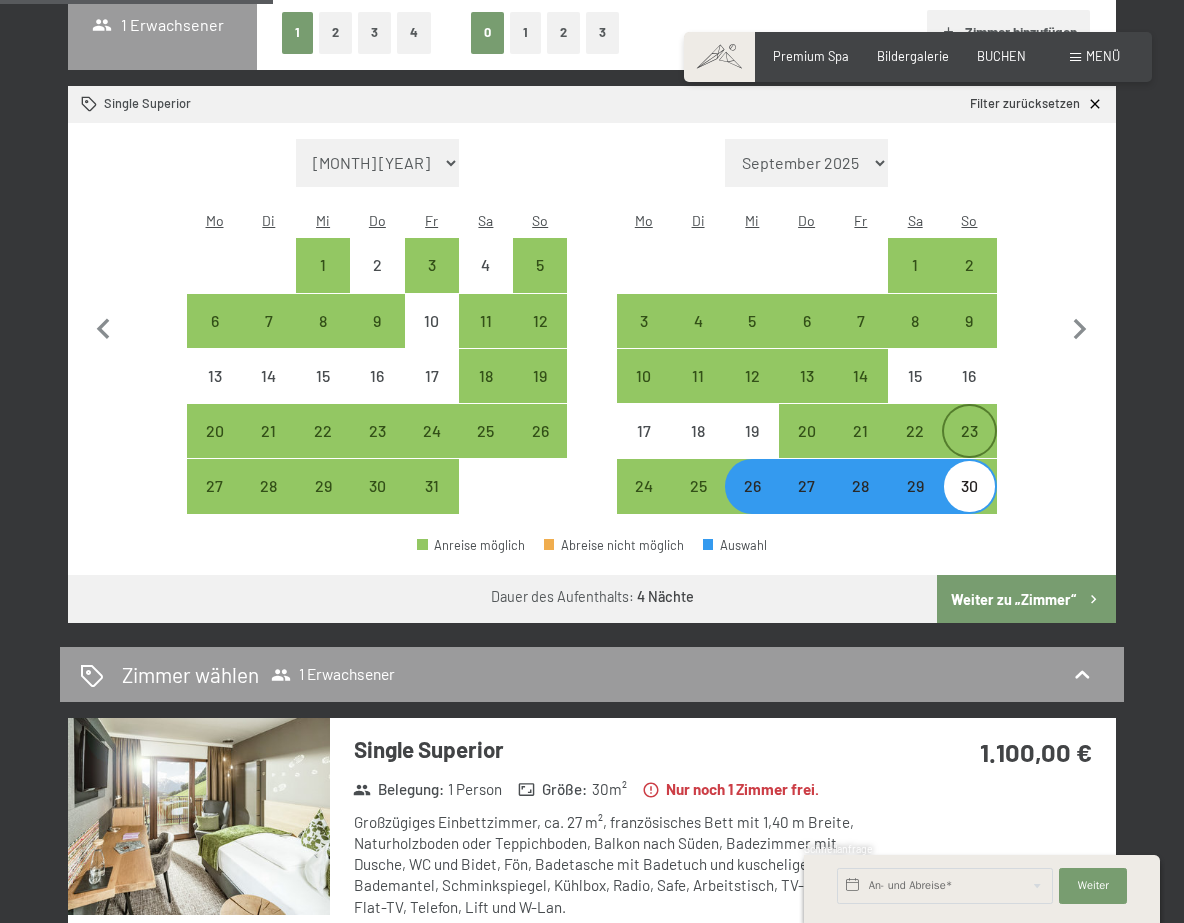 click on "23" at bounding box center (969, 448) 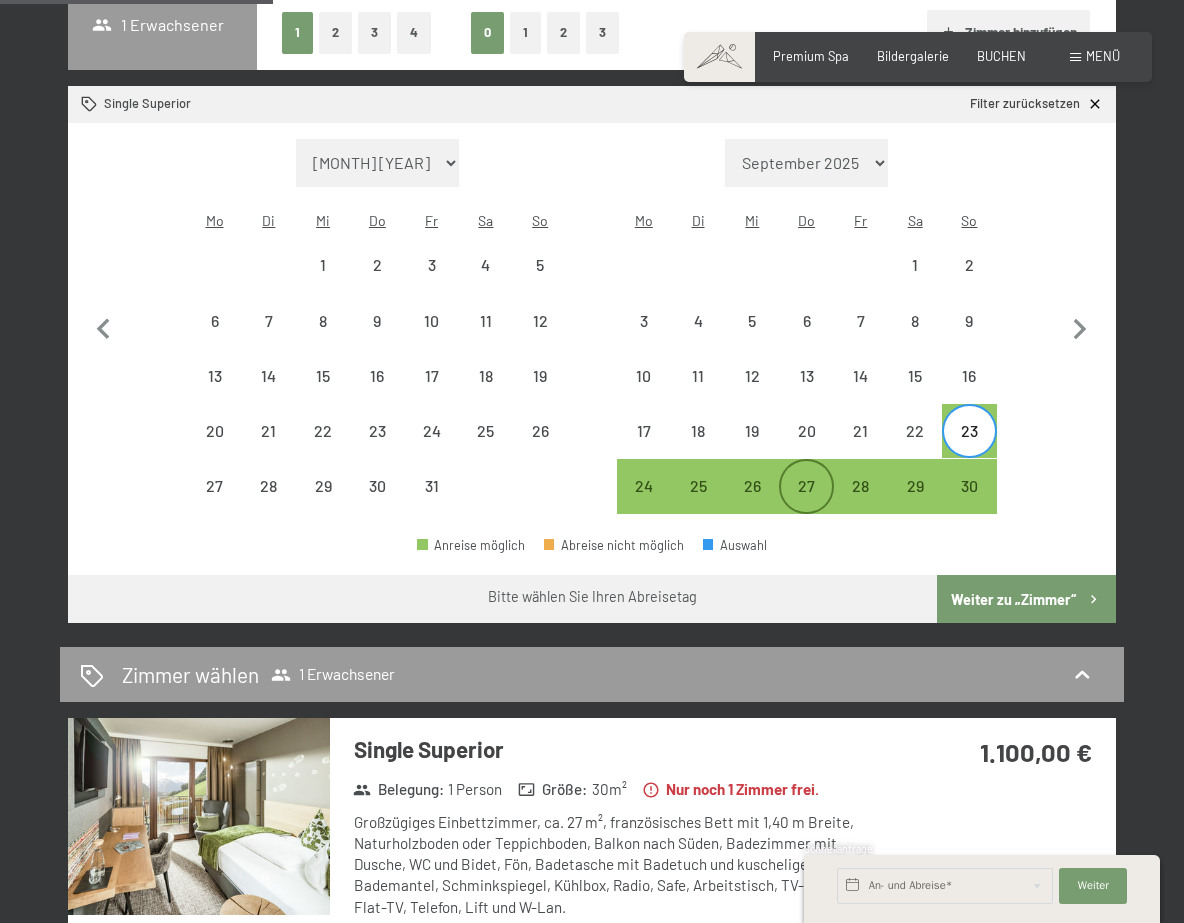 click on "27" at bounding box center (806, 503) 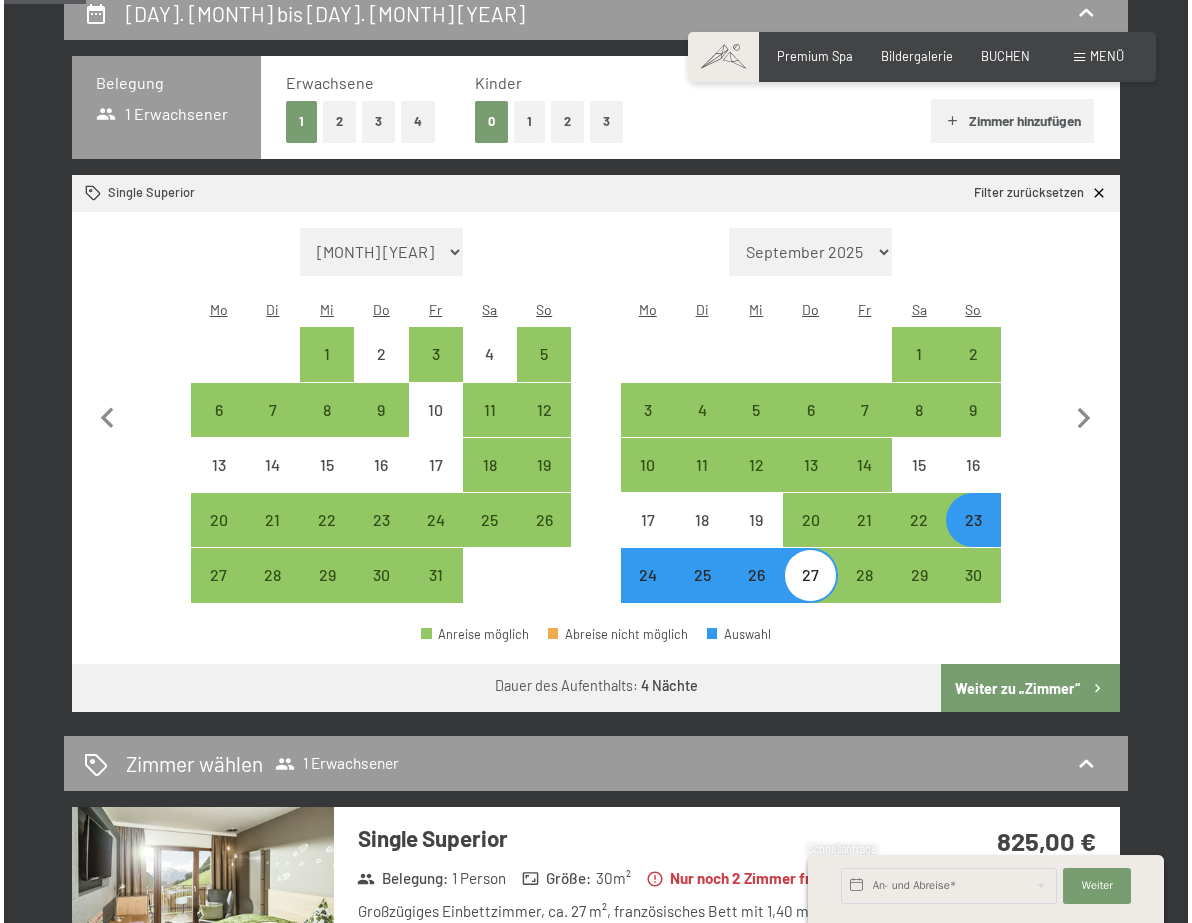 scroll, scrollTop: 169, scrollLeft: 0, axis: vertical 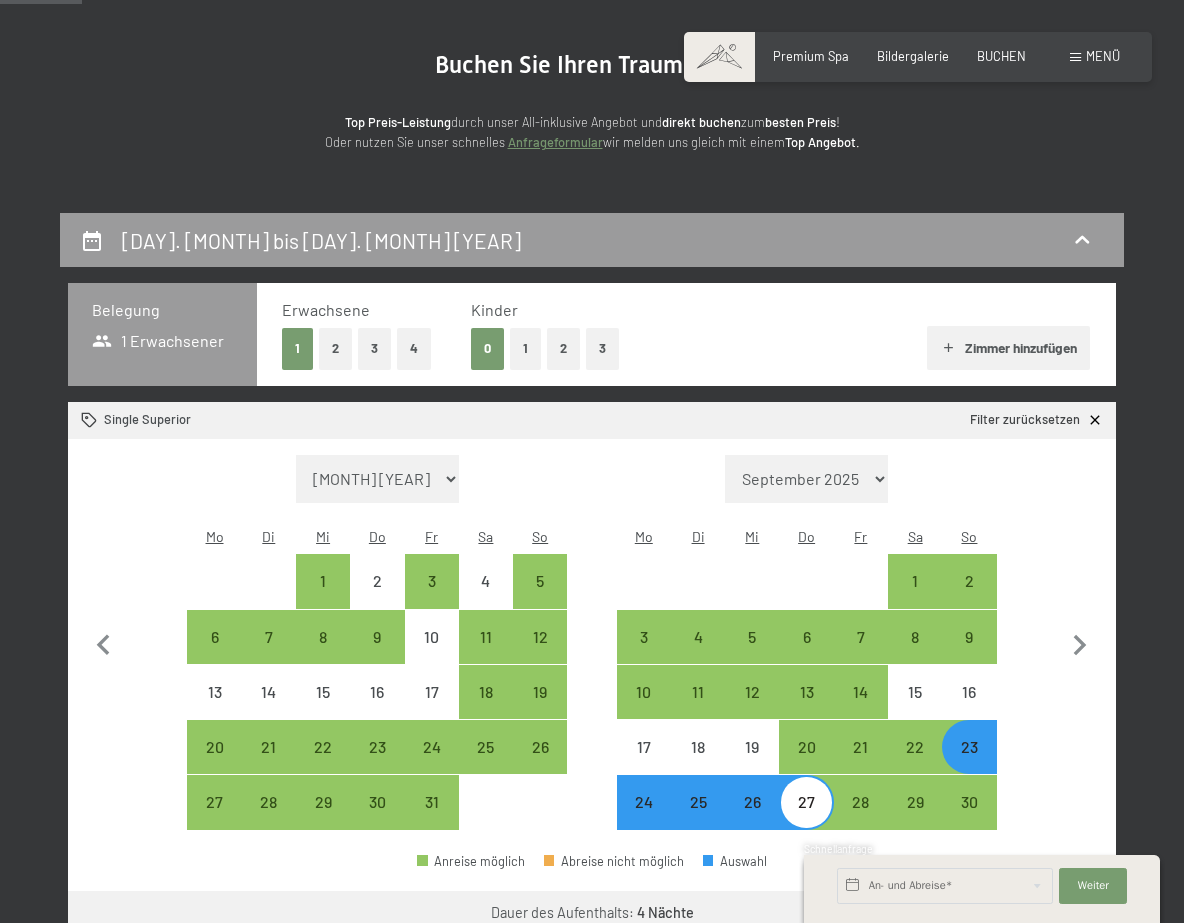 click at bounding box center [1075, 57] 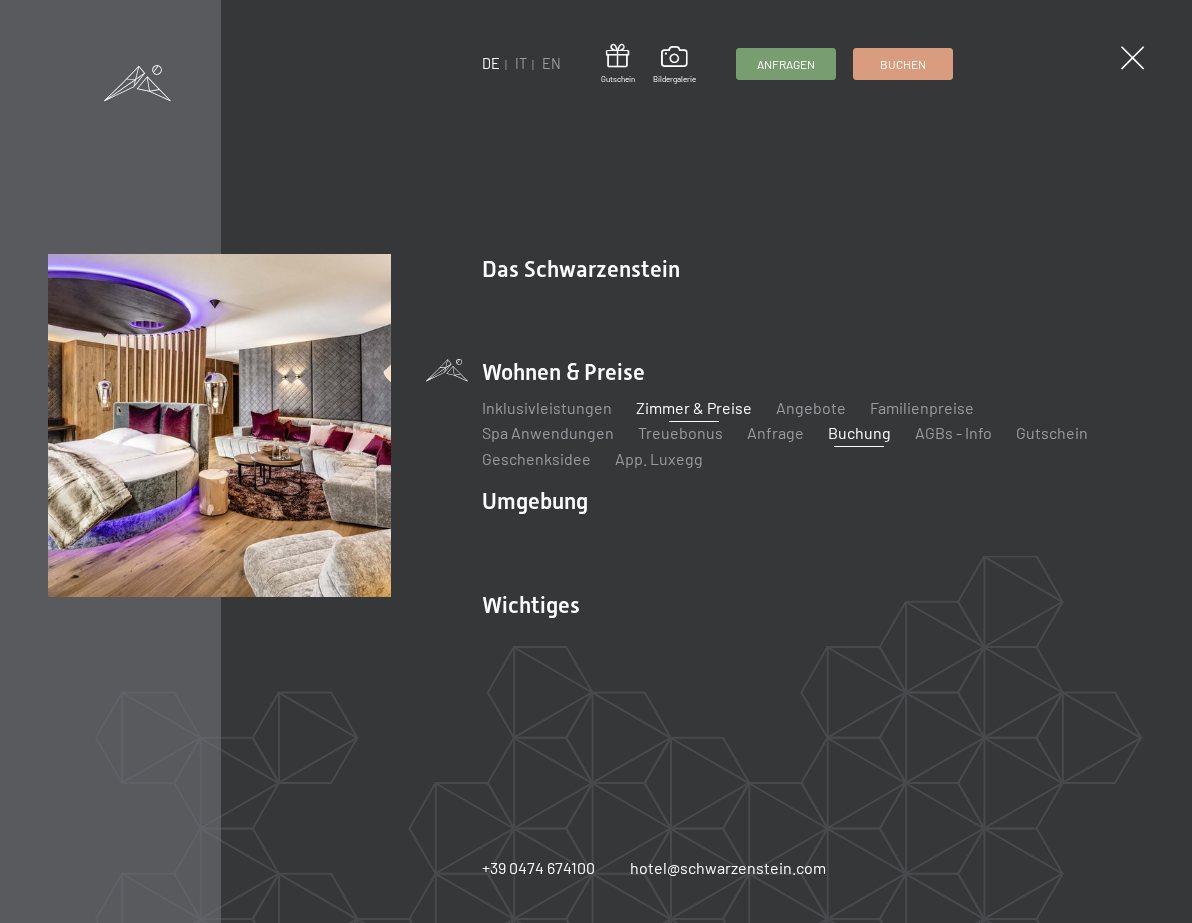click on "Zimmer & Preise" at bounding box center (694, 407) 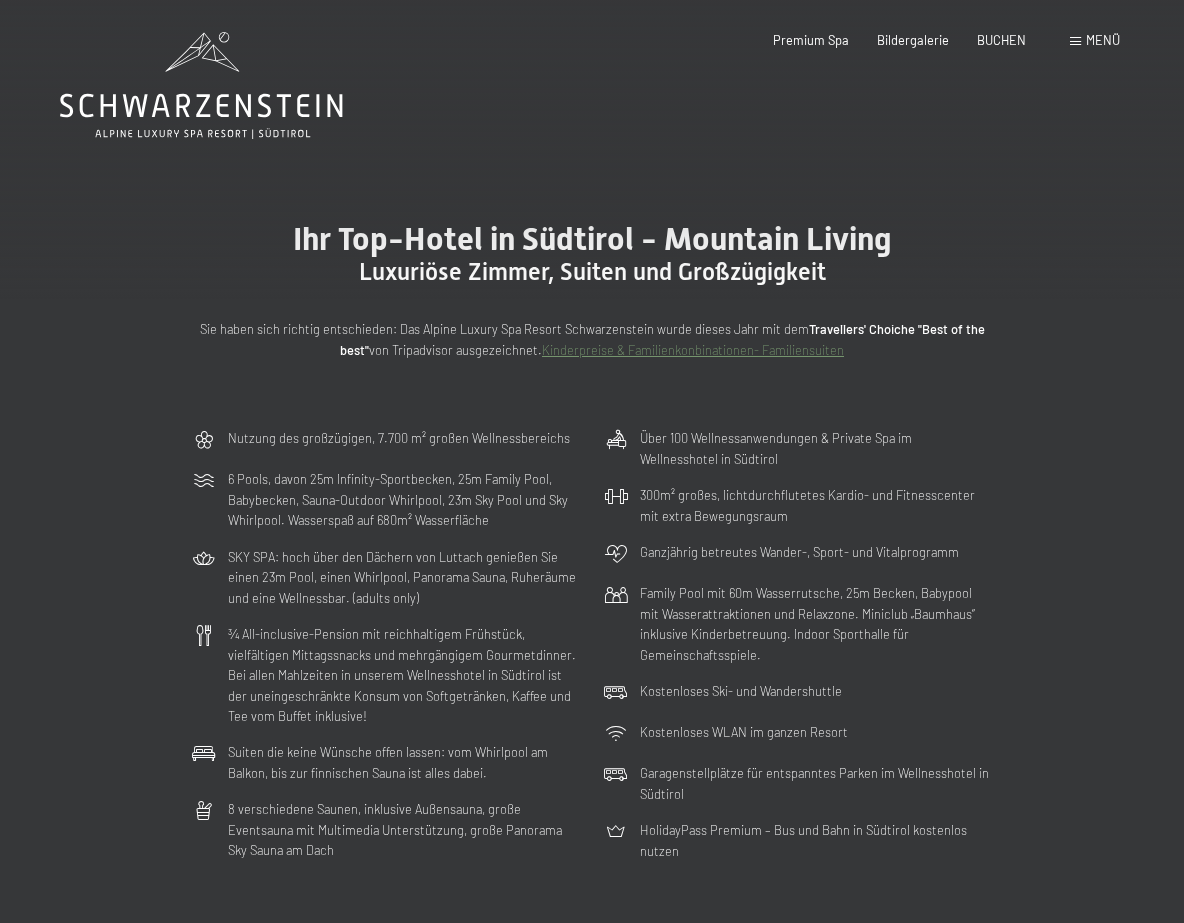 scroll, scrollTop: 0, scrollLeft: 0, axis: both 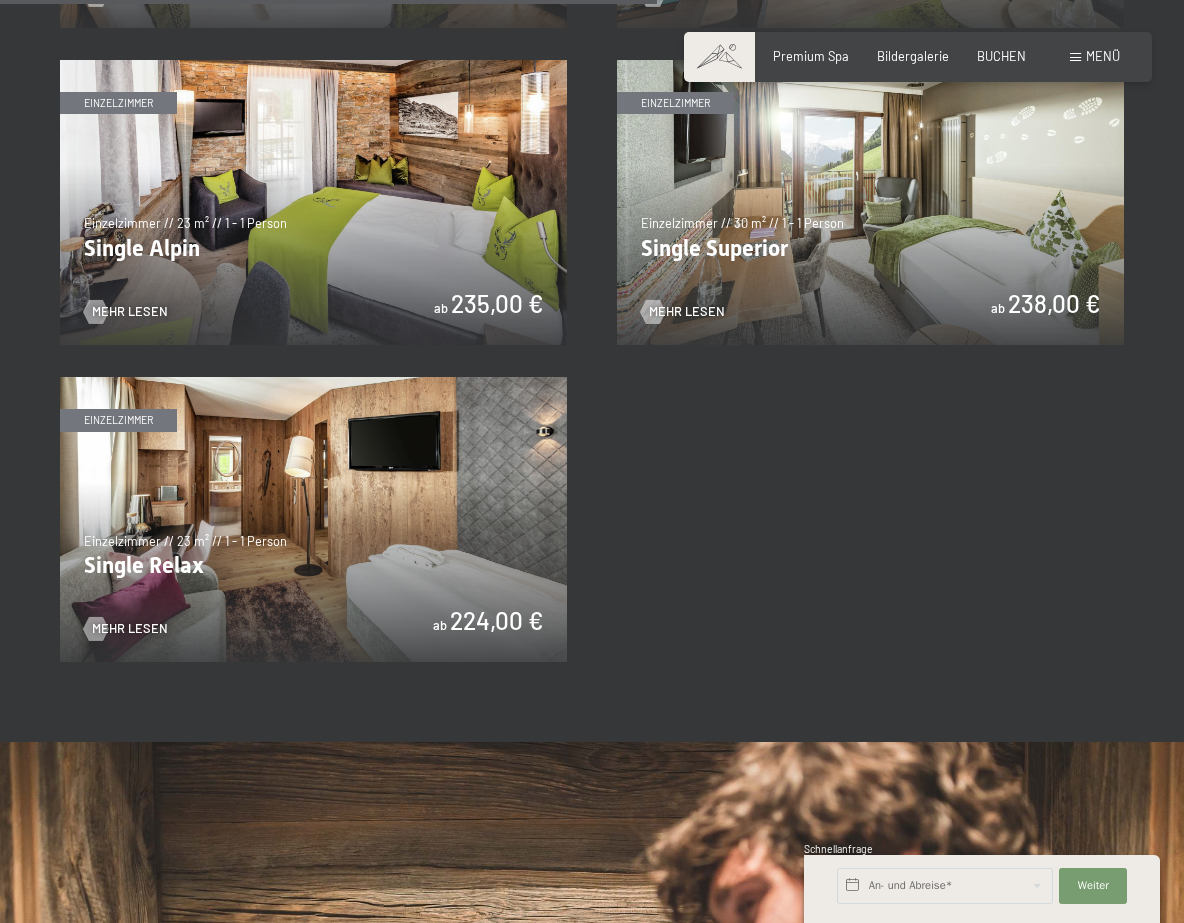 click at bounding box center [870, 202] 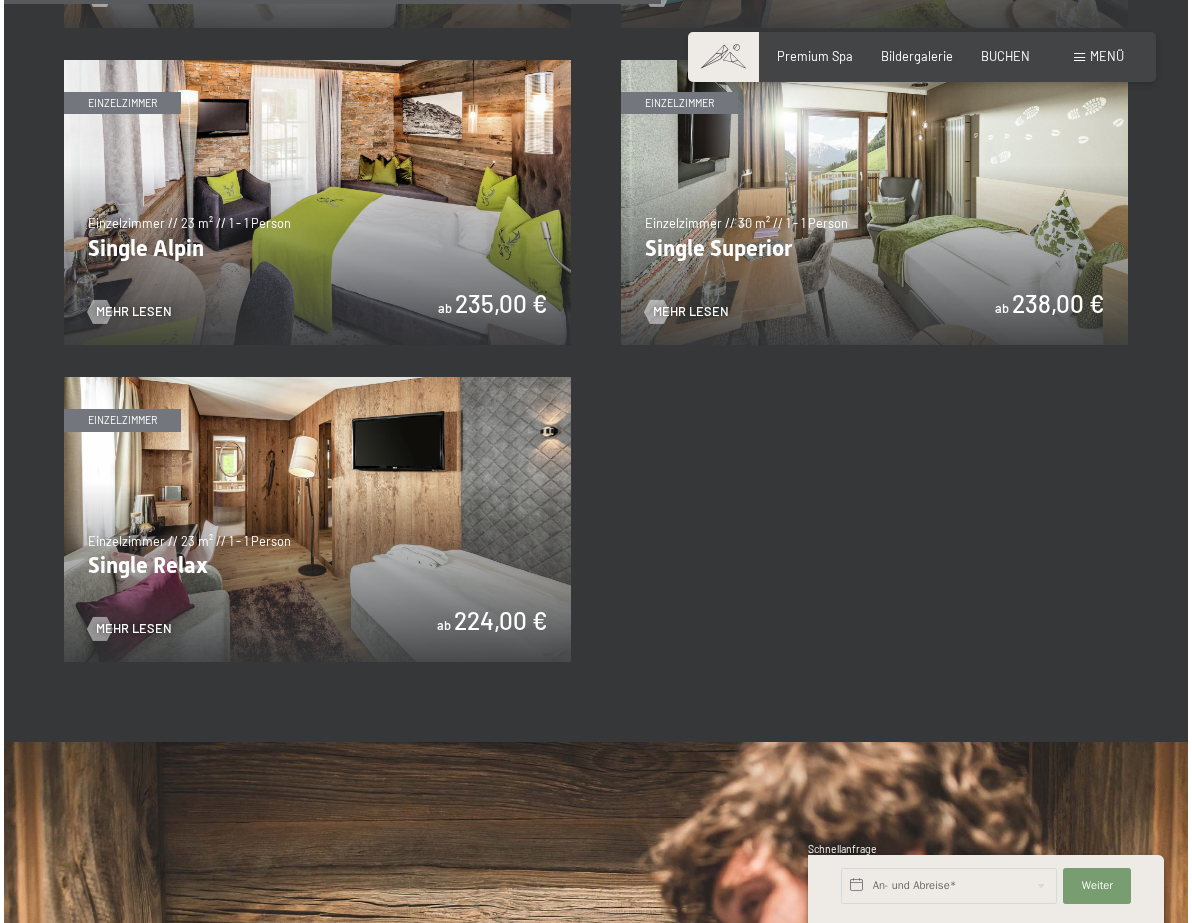 scroll, scrollTop: 0, scrollLeft: 0, axis: both 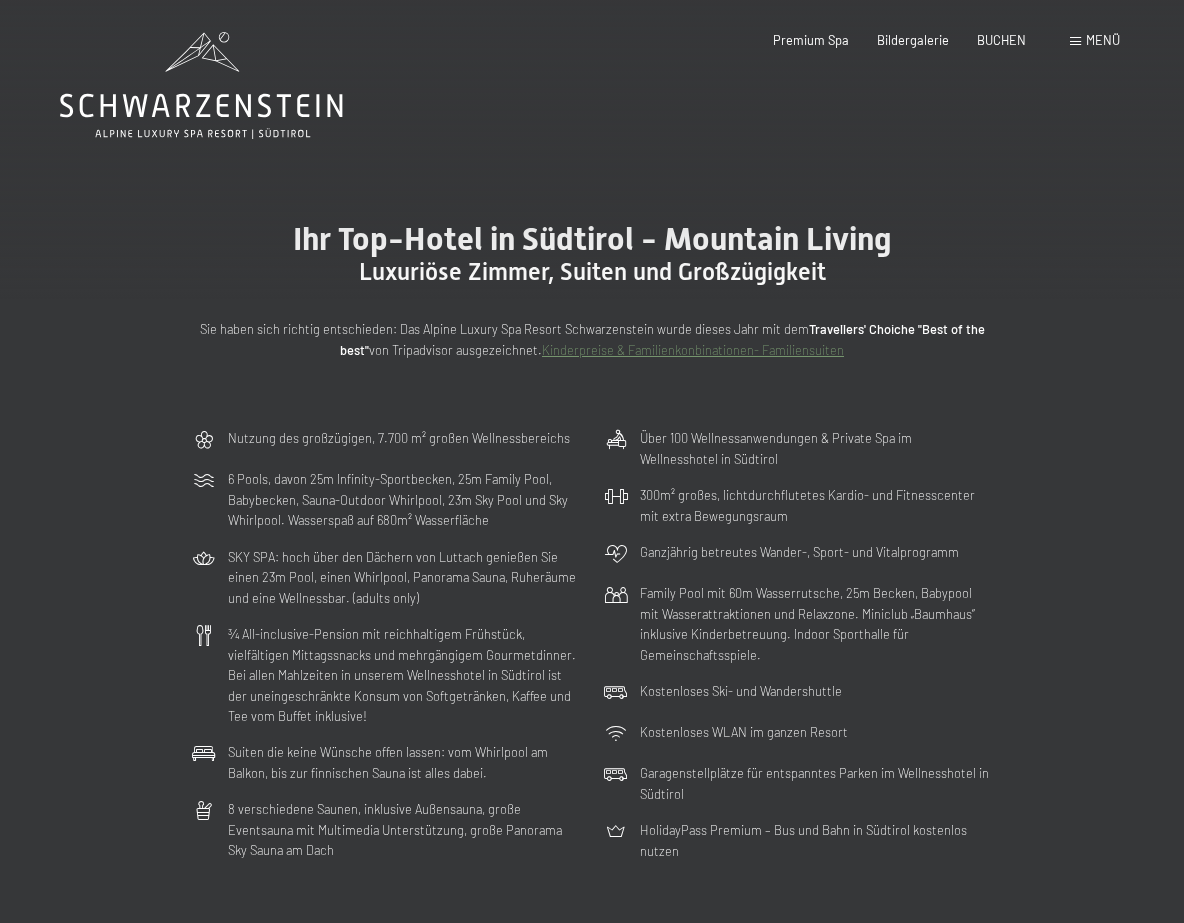 click at bounding box center (1075, 41) 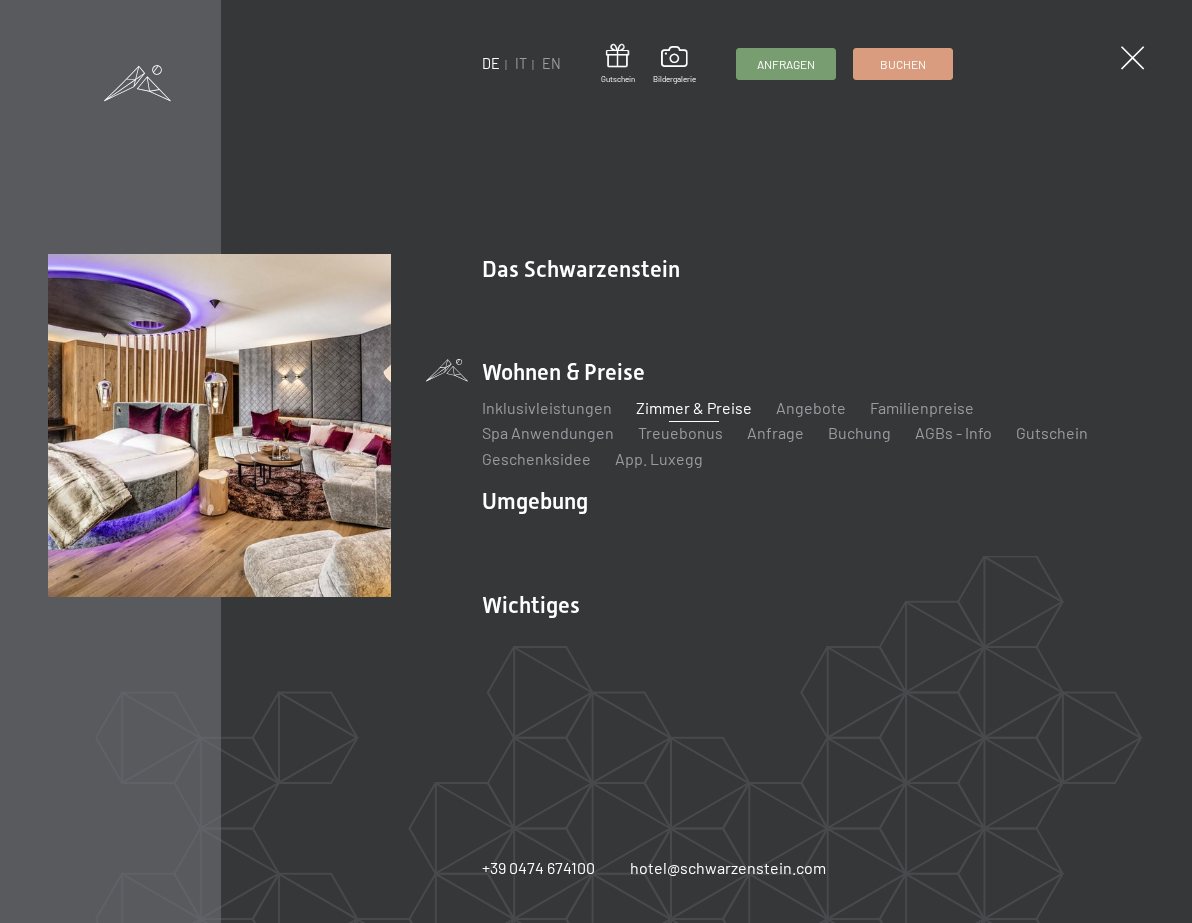 click on "Zimmer & Preise" at bounding box center [694, 407] 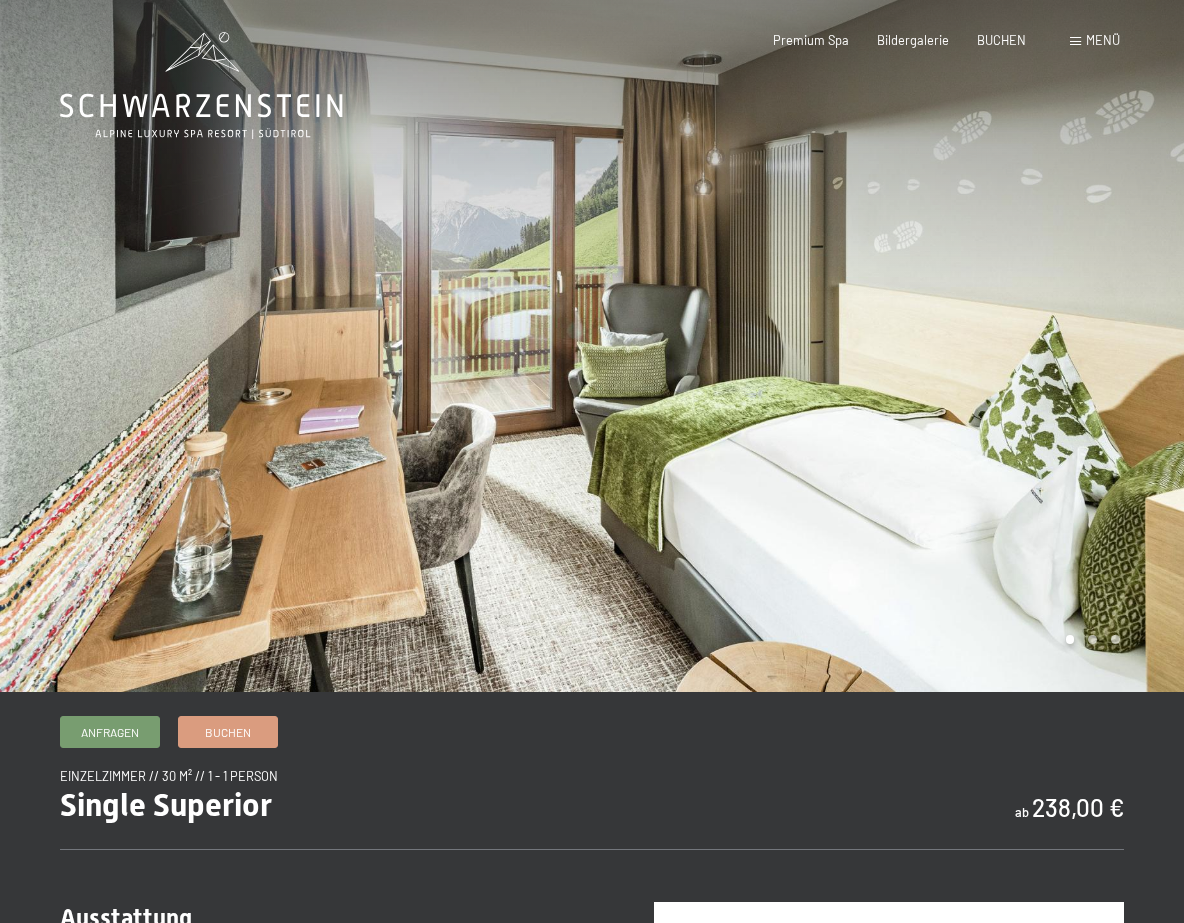 scroll, scrollTop: 0, scrollLeft: 0, axis: both 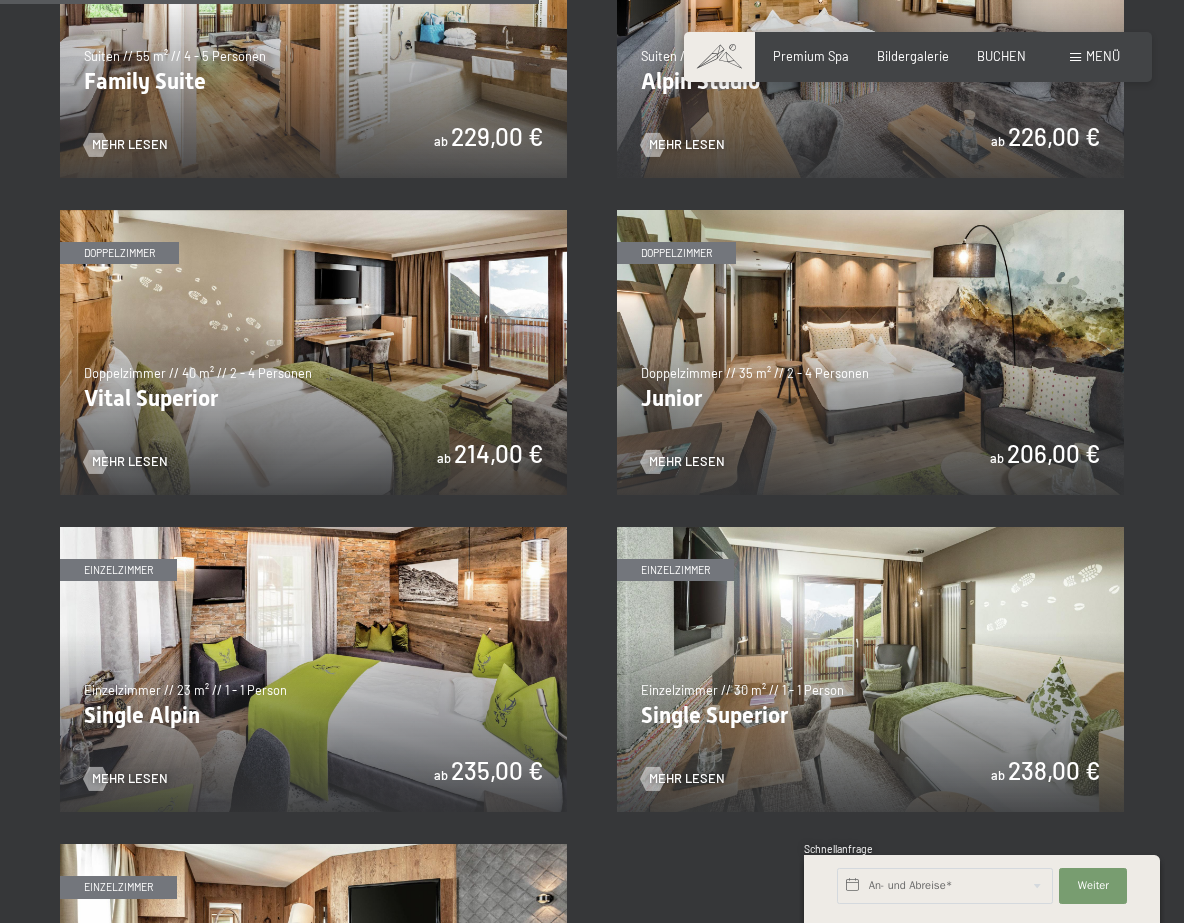 click at bounding box center [313, 352] 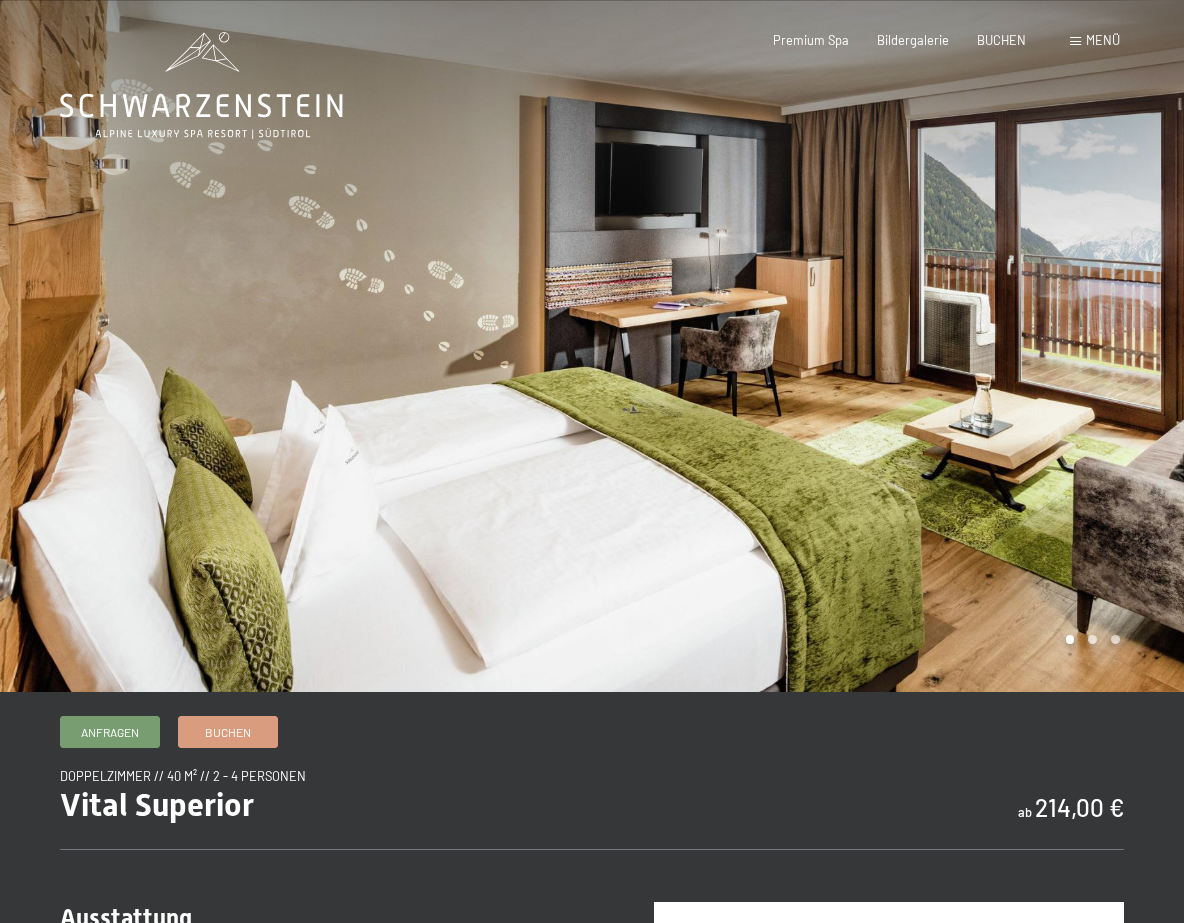 scroll, scrollTop: 0, scrollLeft: 0, axis: both 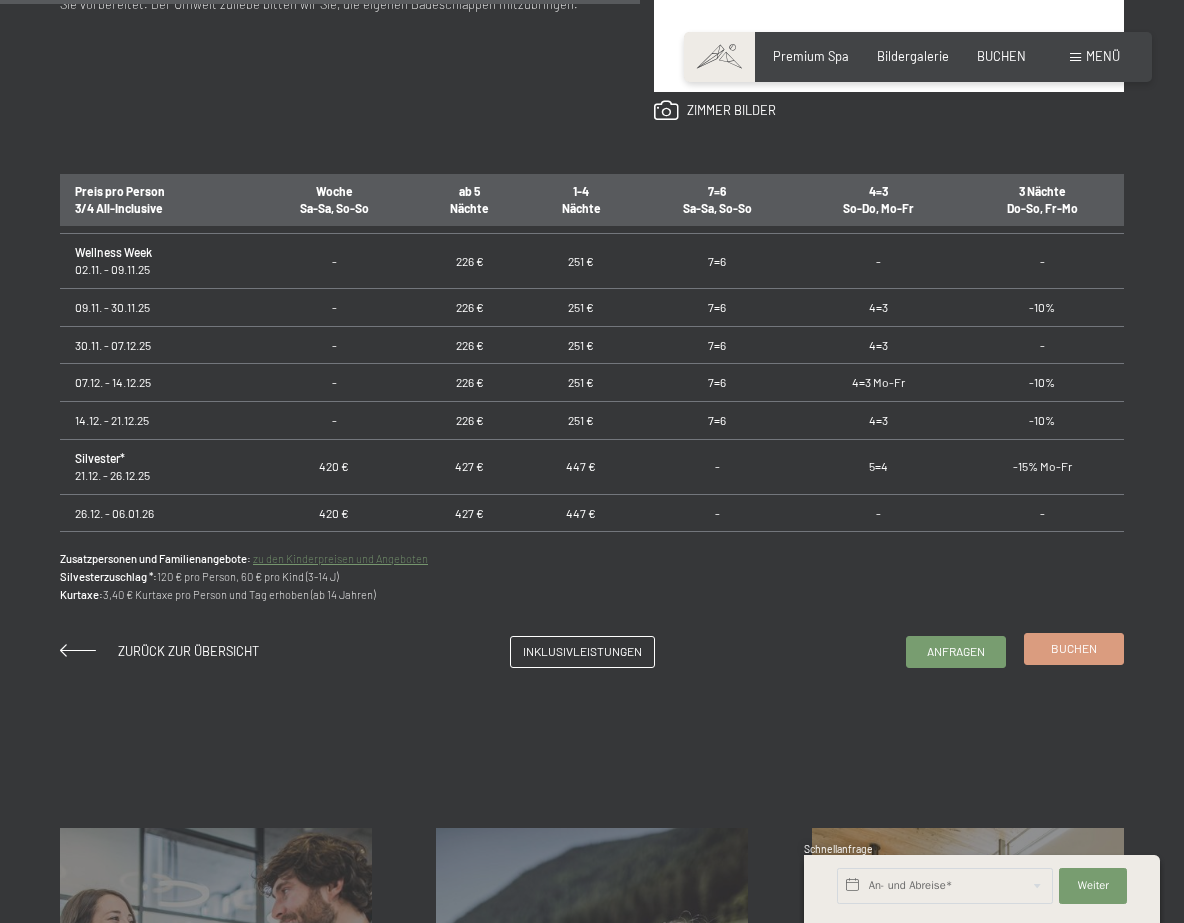 click on "Buchen" at bounding box center [1074, 649] 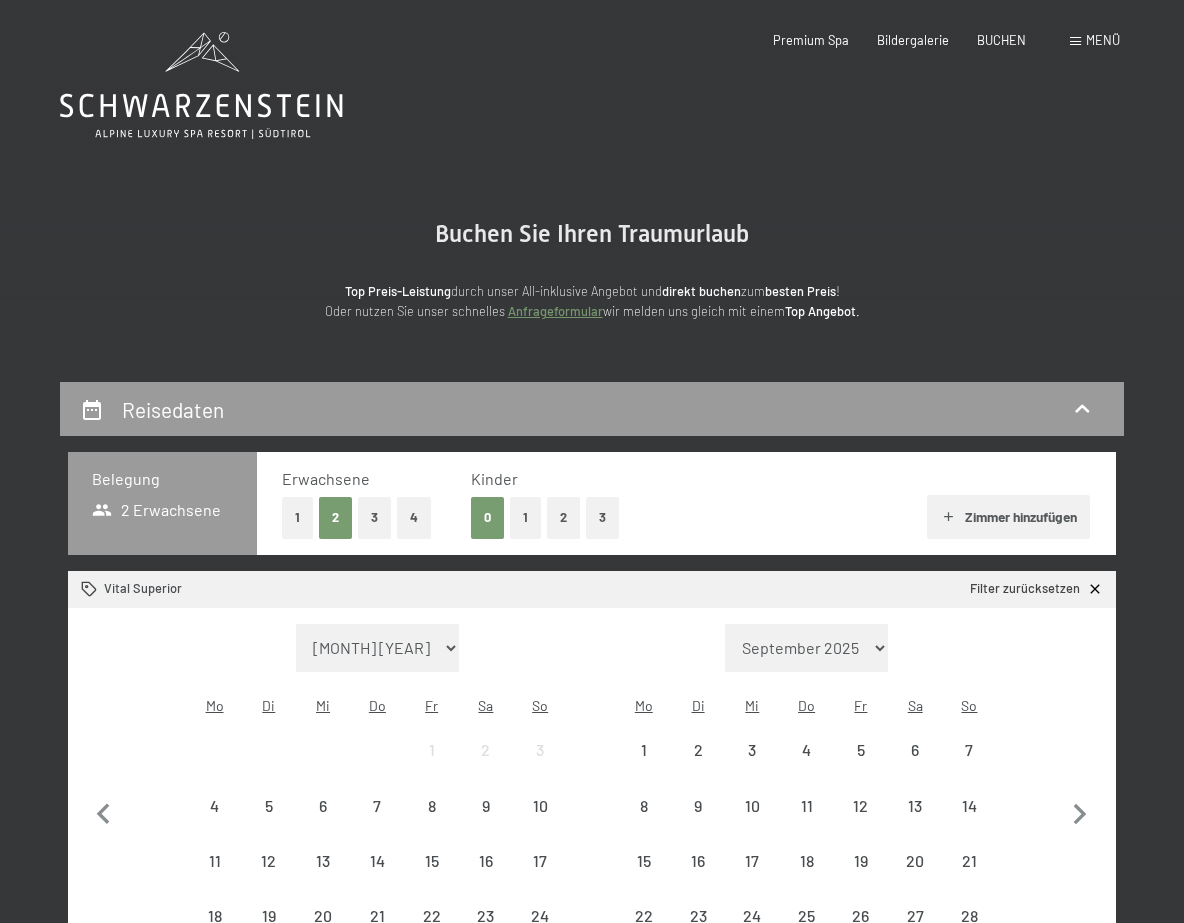 scroll, scrollTop: 0, scrollLeft: 0, axis: both 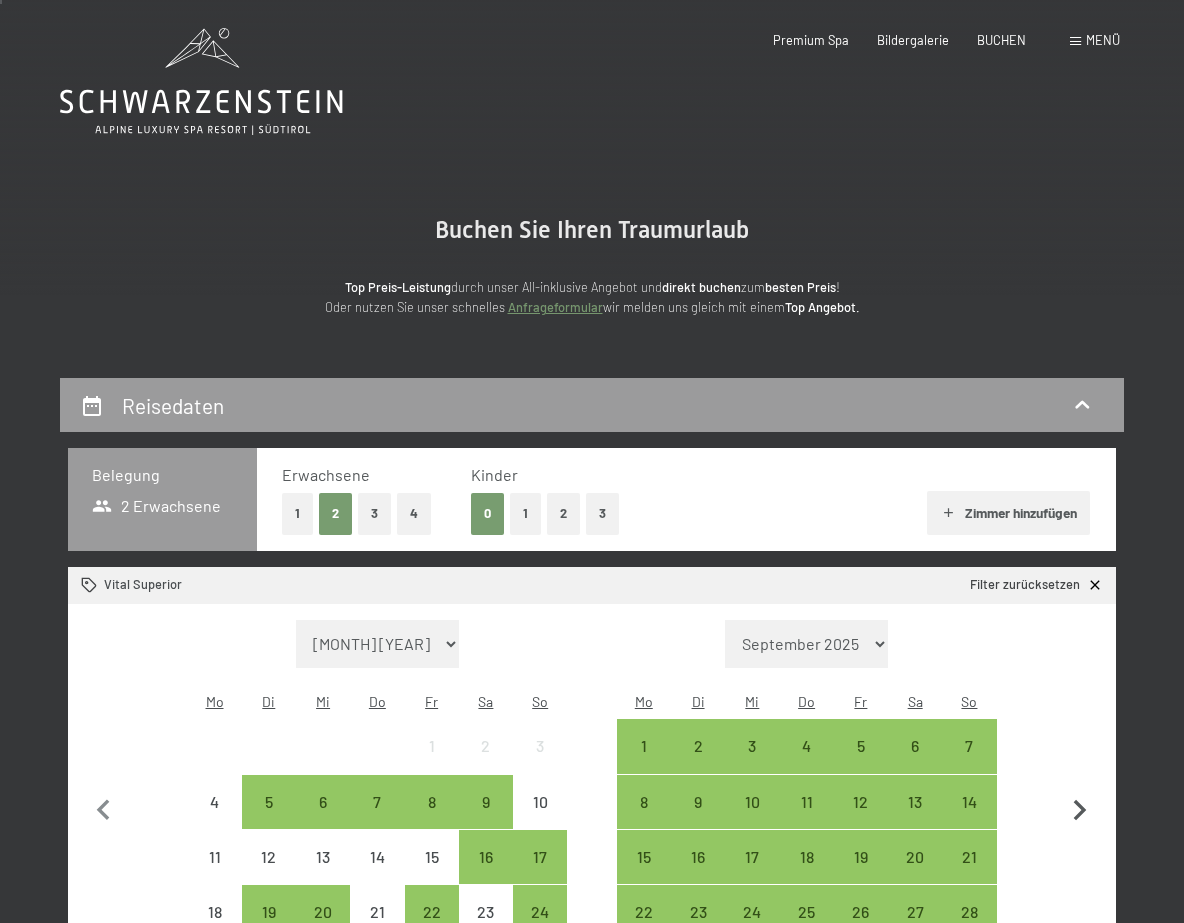 click 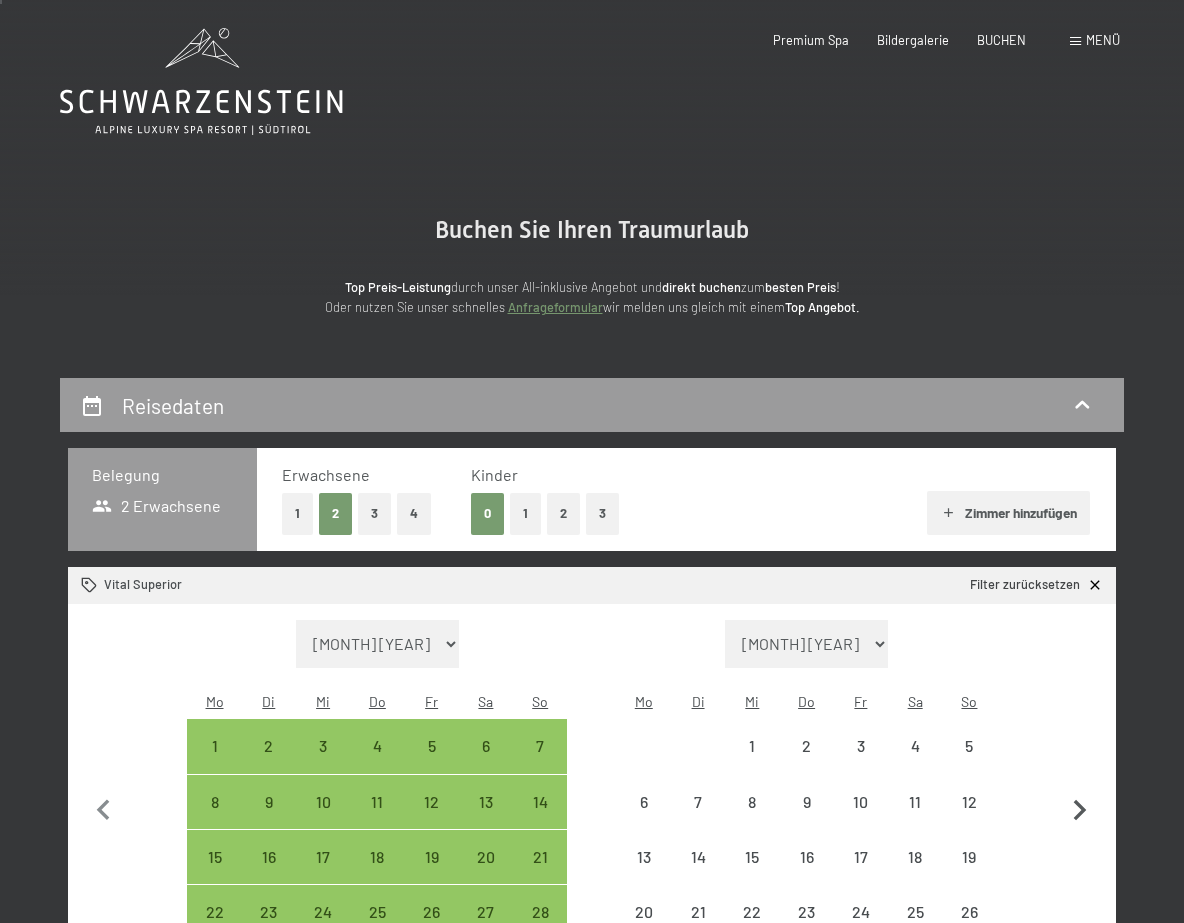 select on "[YEAR]-[MONTH]-[DAY]" 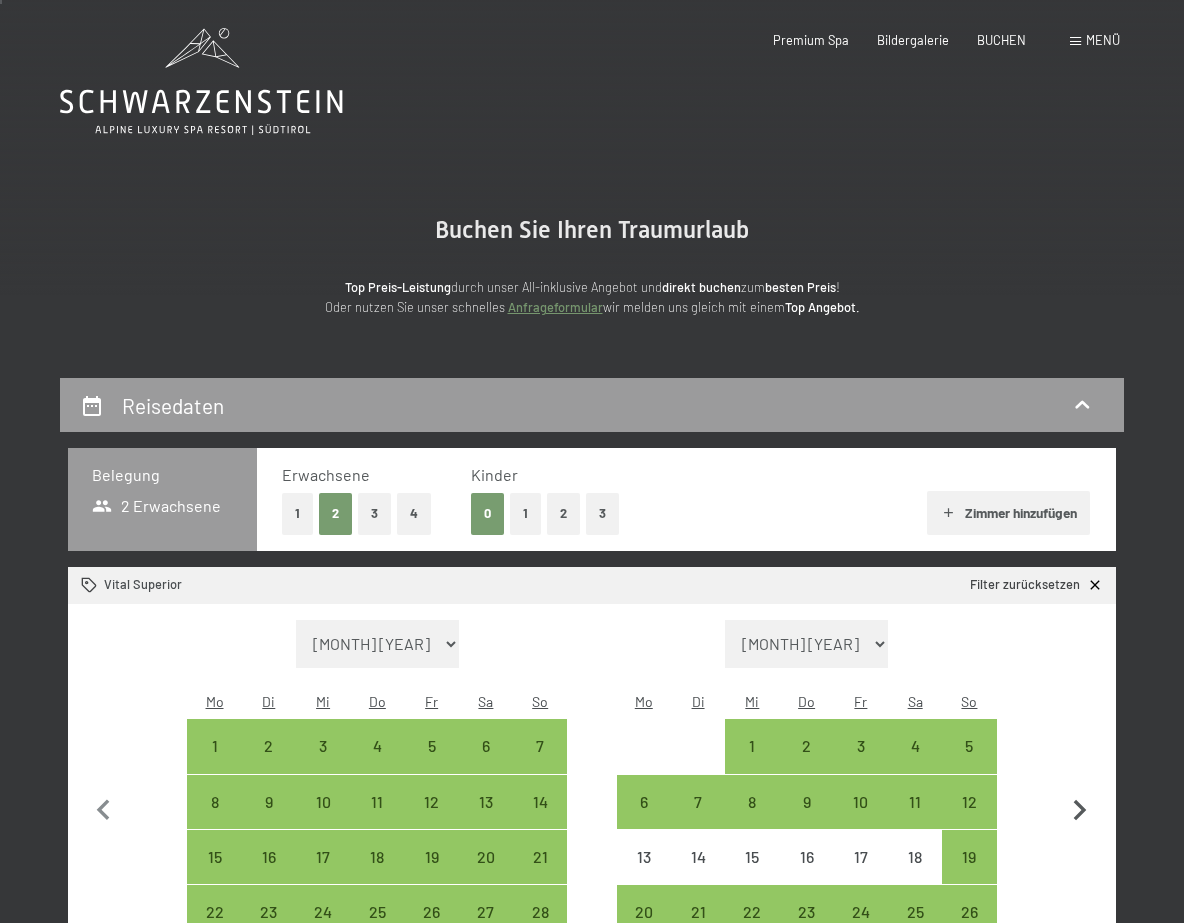 click 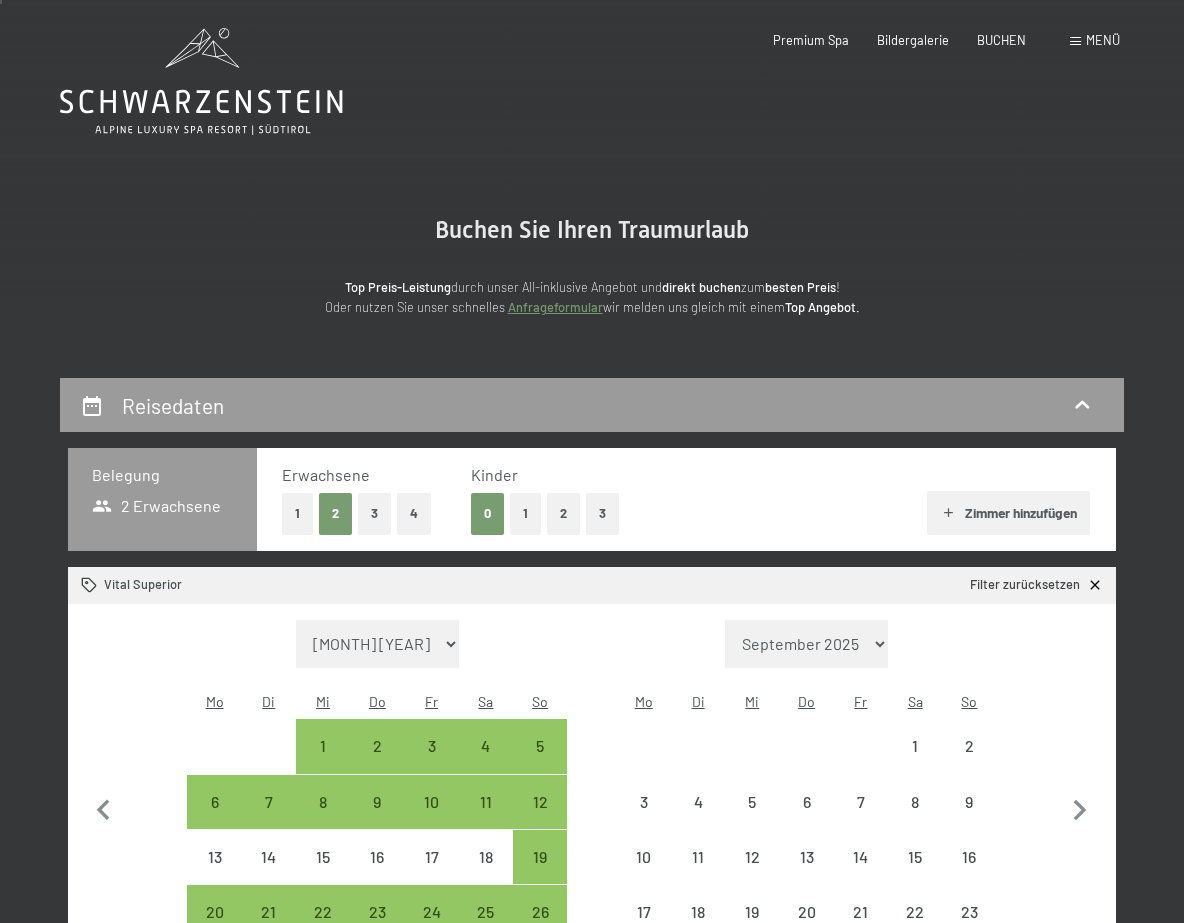 select on "2025-10-01" 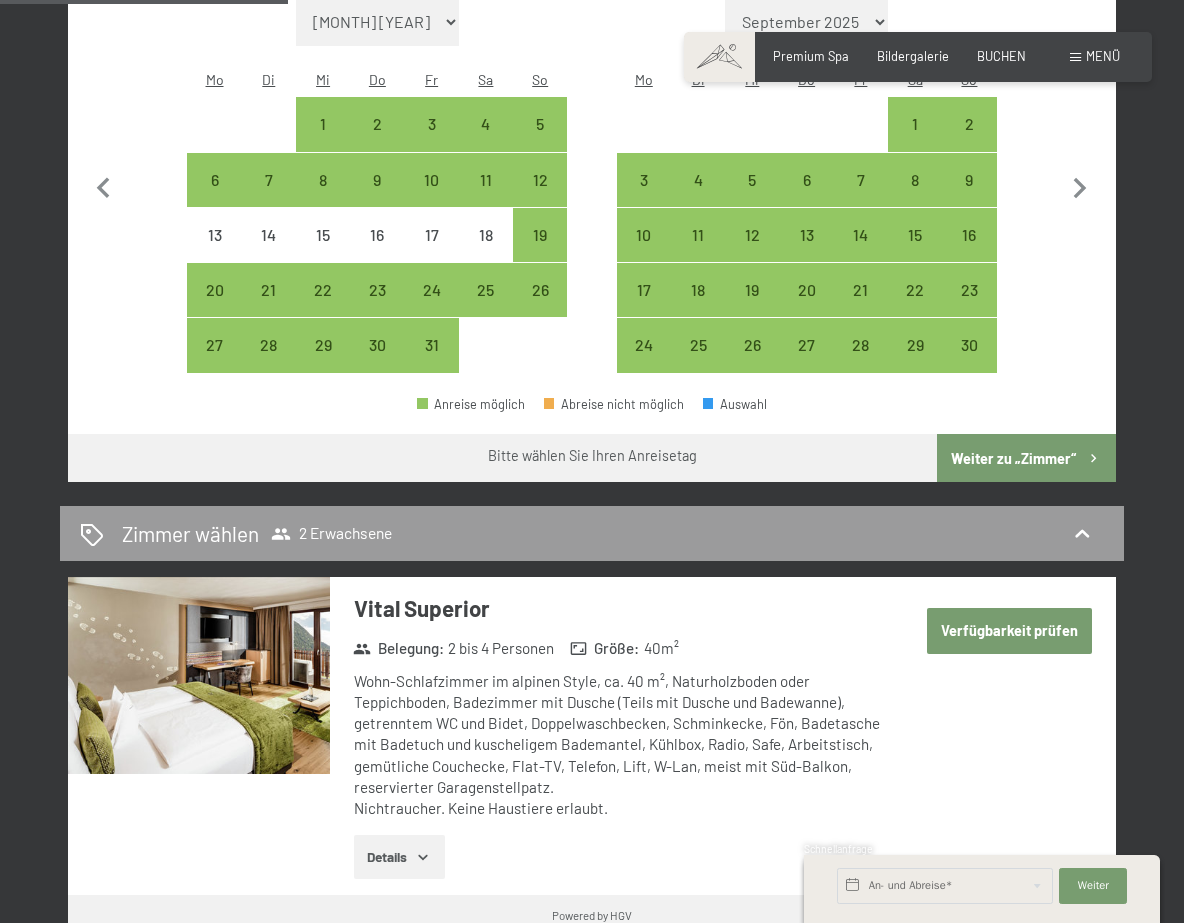 scroll, scrollTop: 477, scrollLeft: 0, axis: vertical 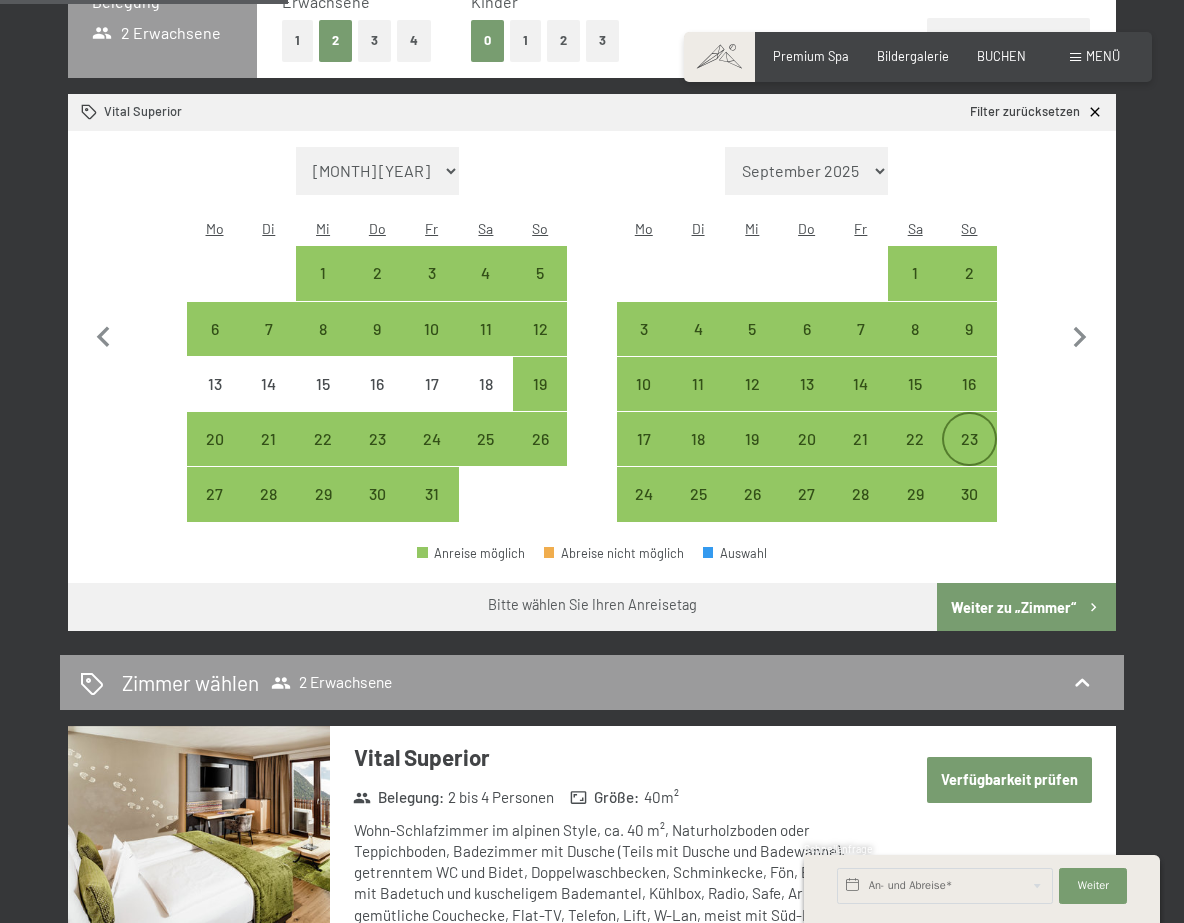 click on "23" at bounding box center [969, 456] 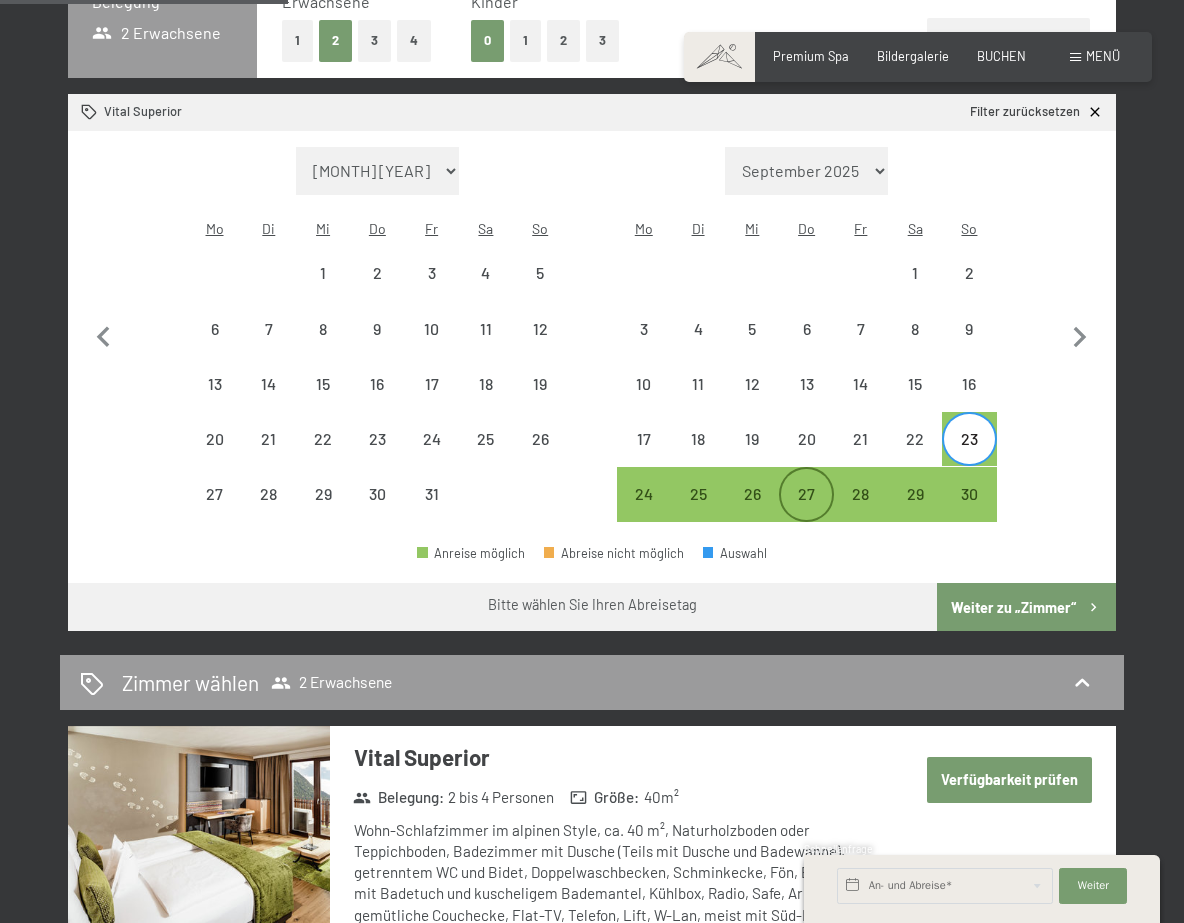 click on "27" at bounding box center [806, 511] 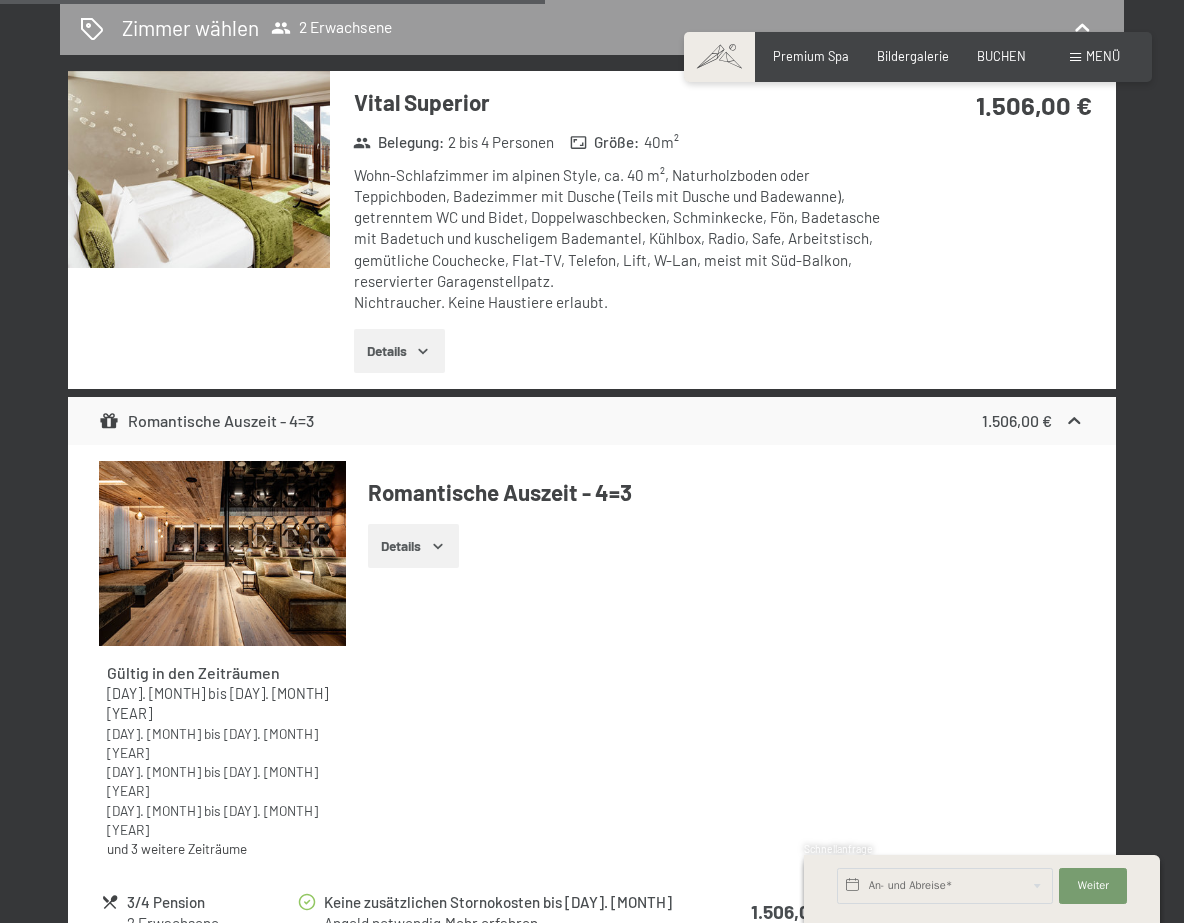 scroll, scrollTop: 871, scrollLeft: 0, axis: vertical 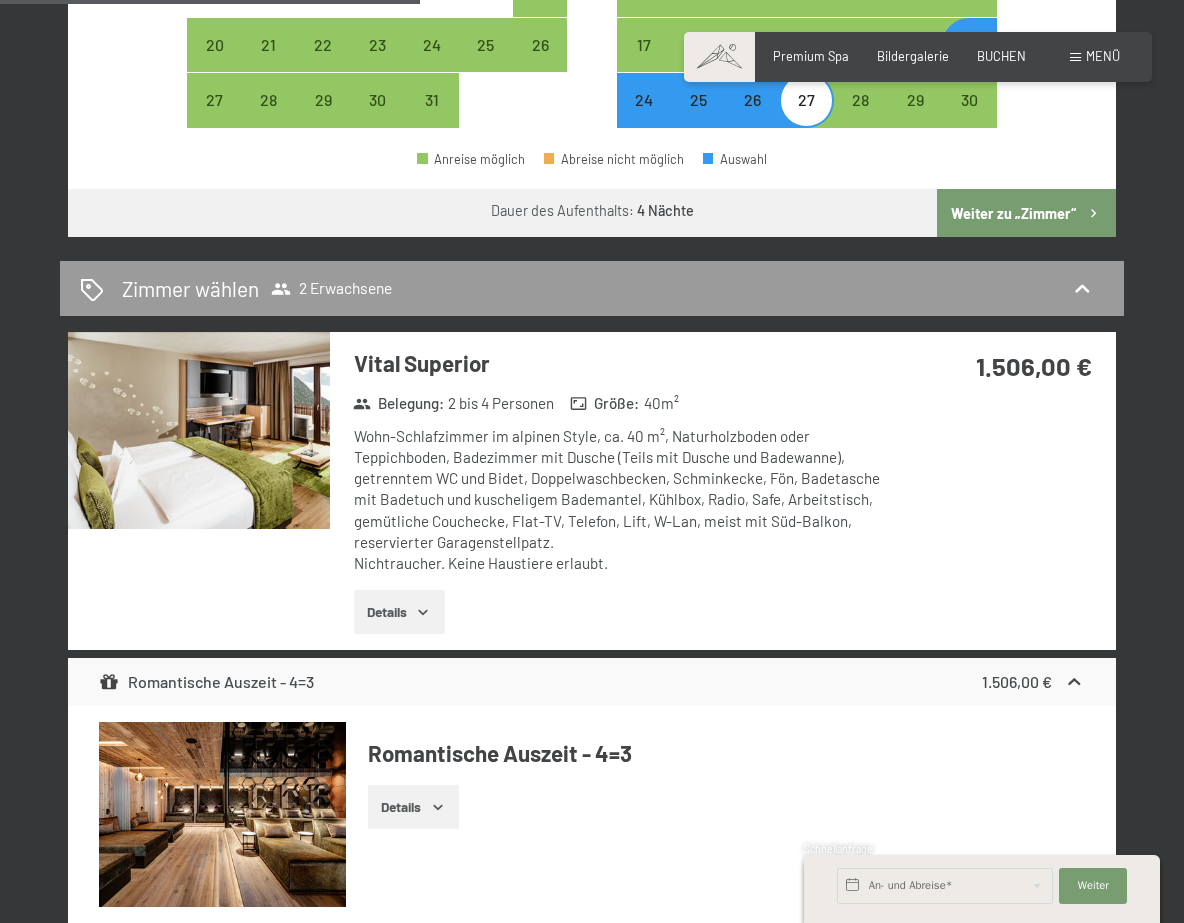 click at bounding box center [199, 430] 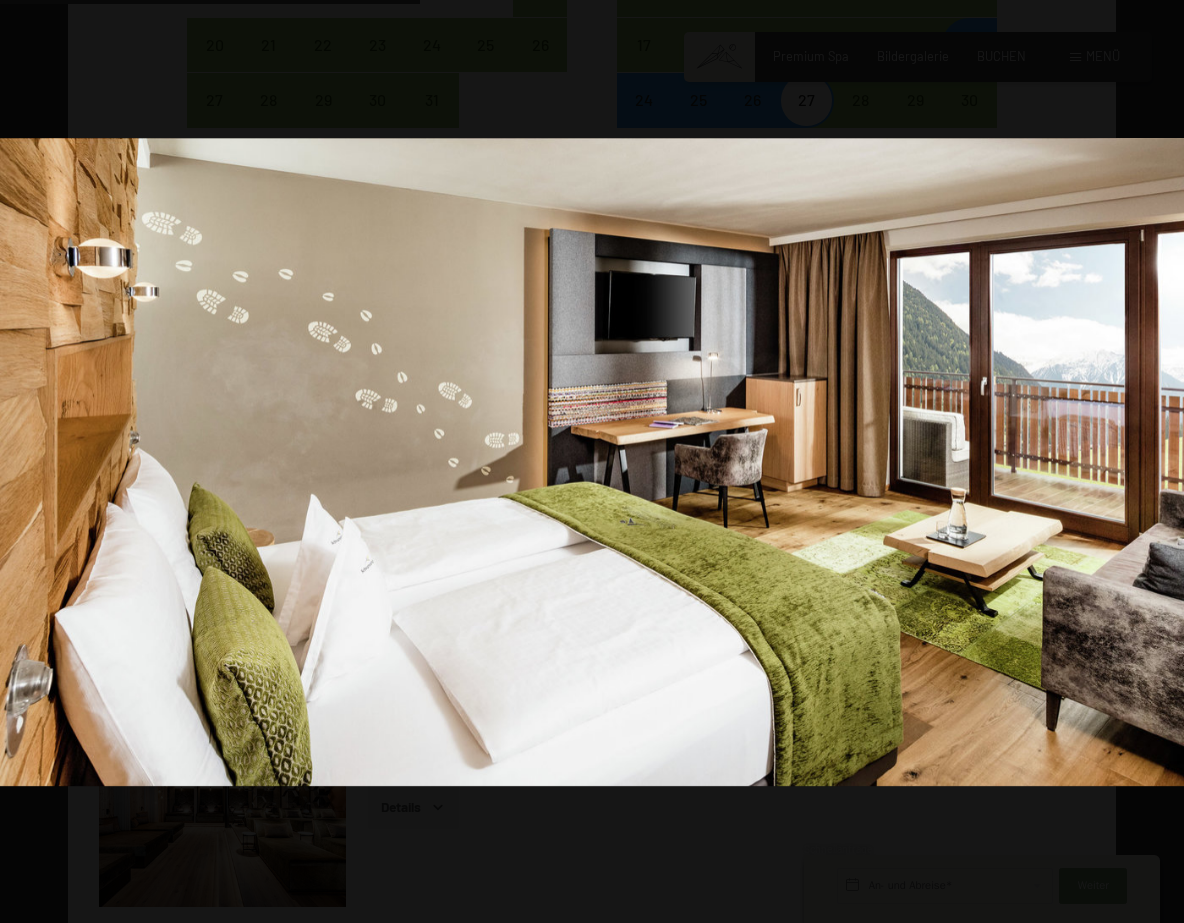 click at bounding box center [1149, 462] 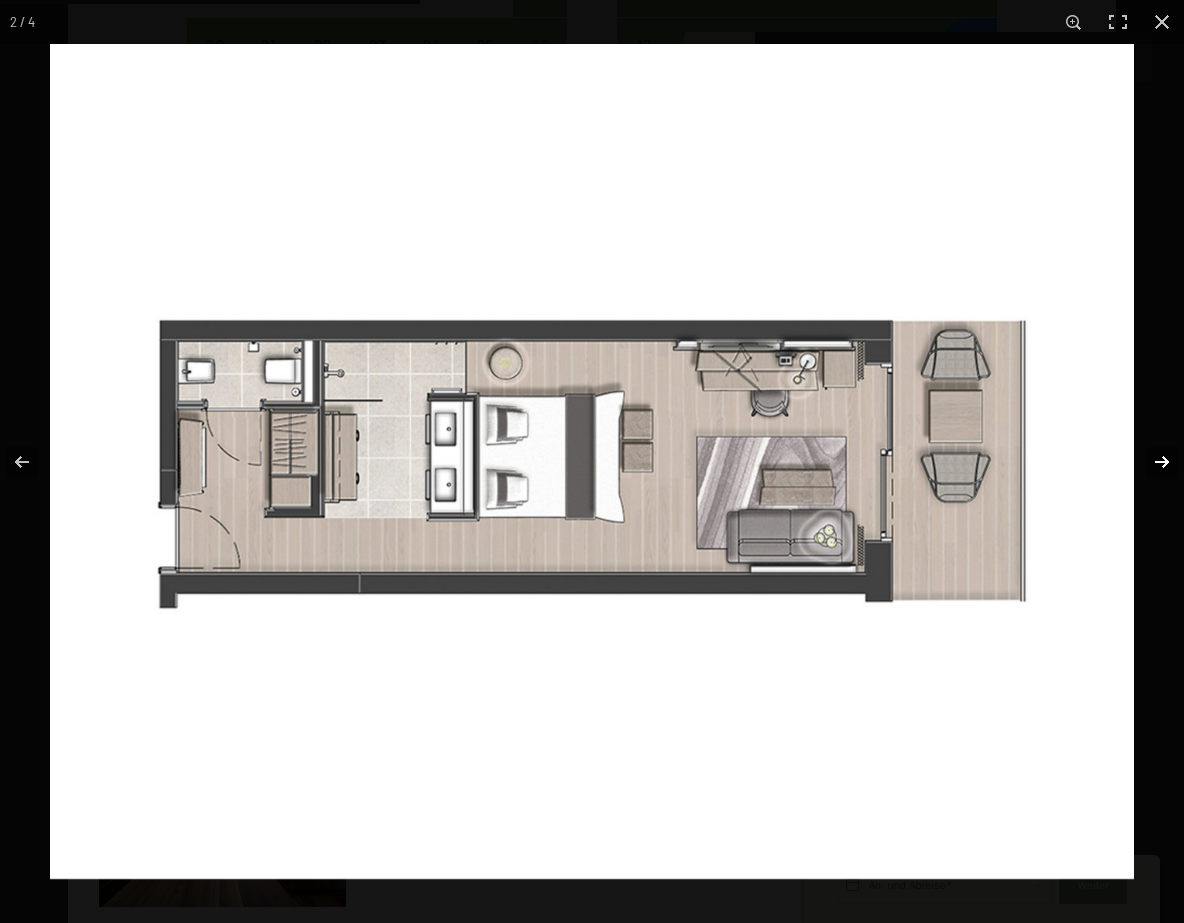 click at bounding box center [1149, 462] 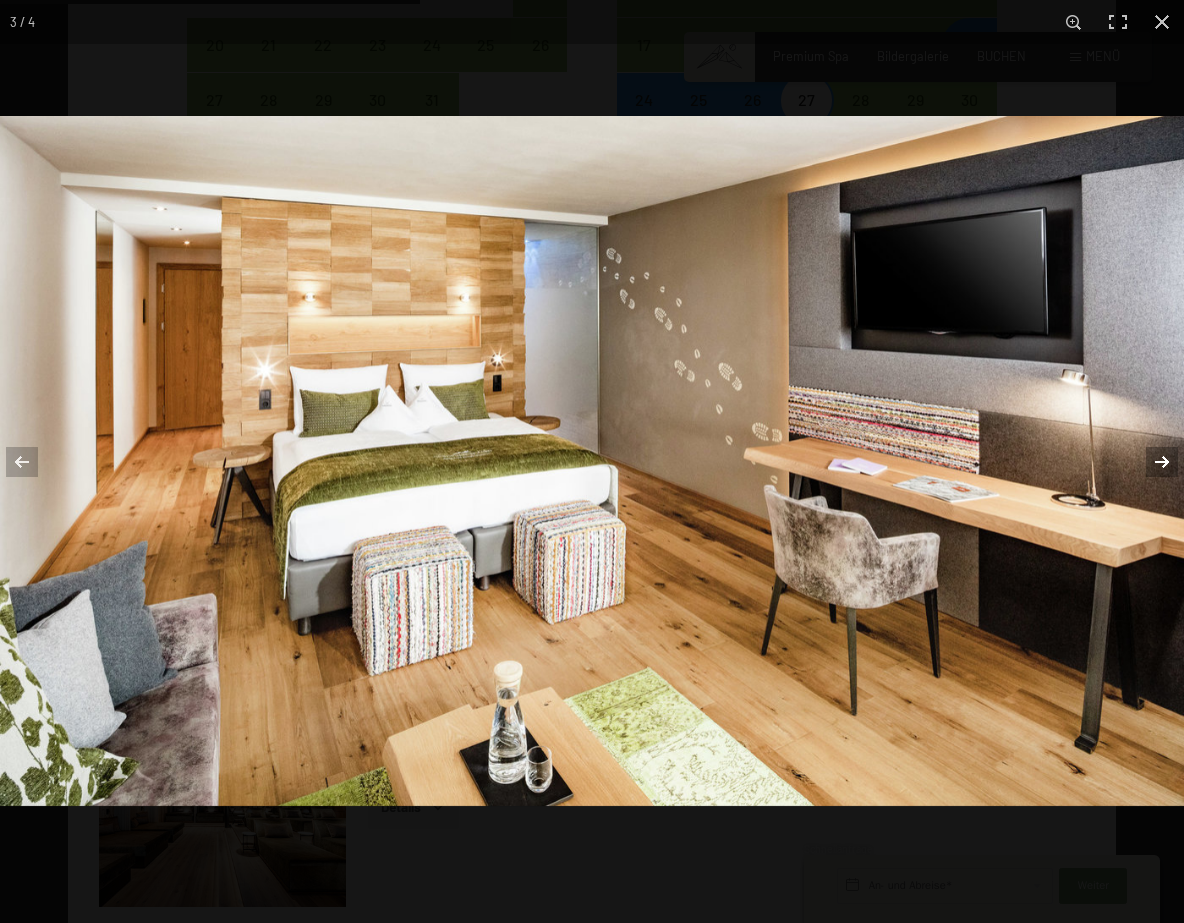 click at bounding box center [1149, 462] 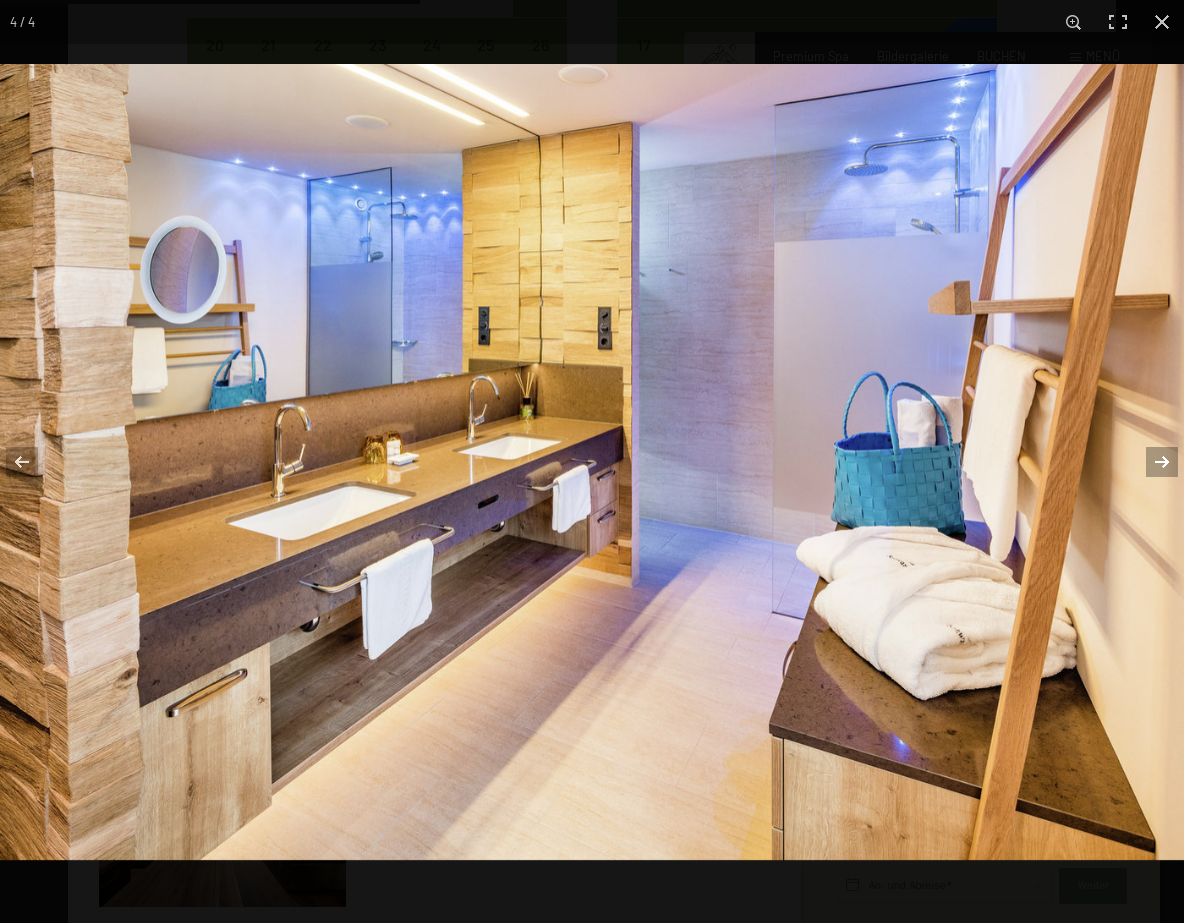 click at bounding box center [1149, 462] 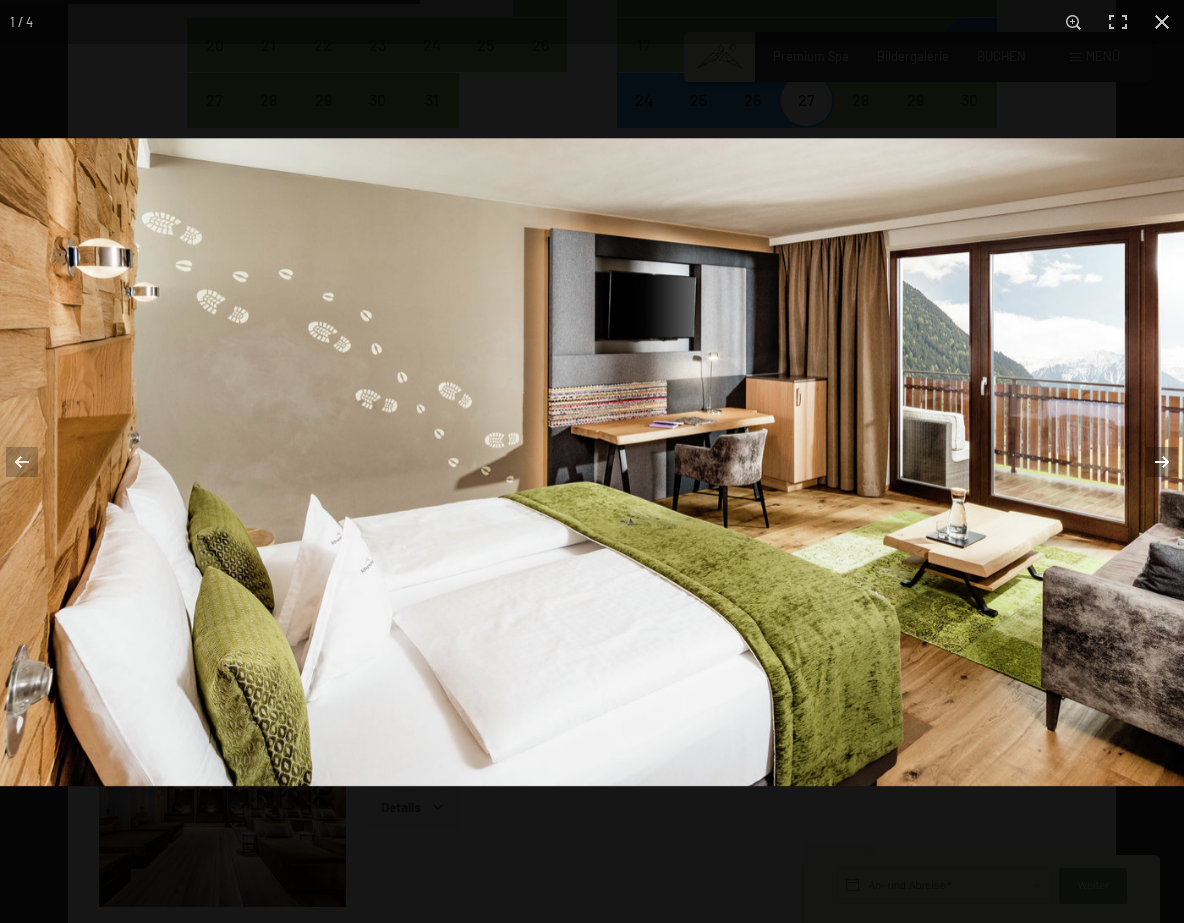 click at bounding box center [1149, 462] 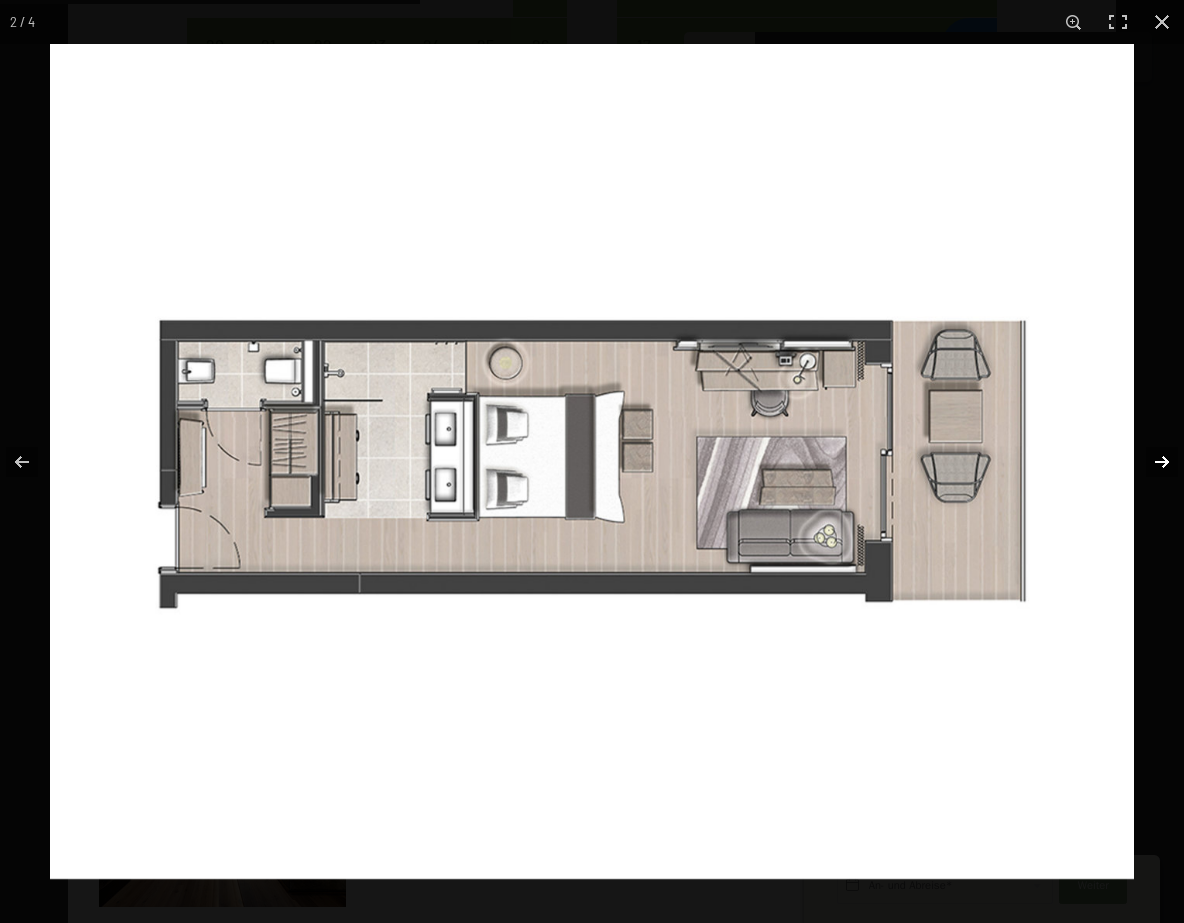 click at bounding box center [1149, 462] 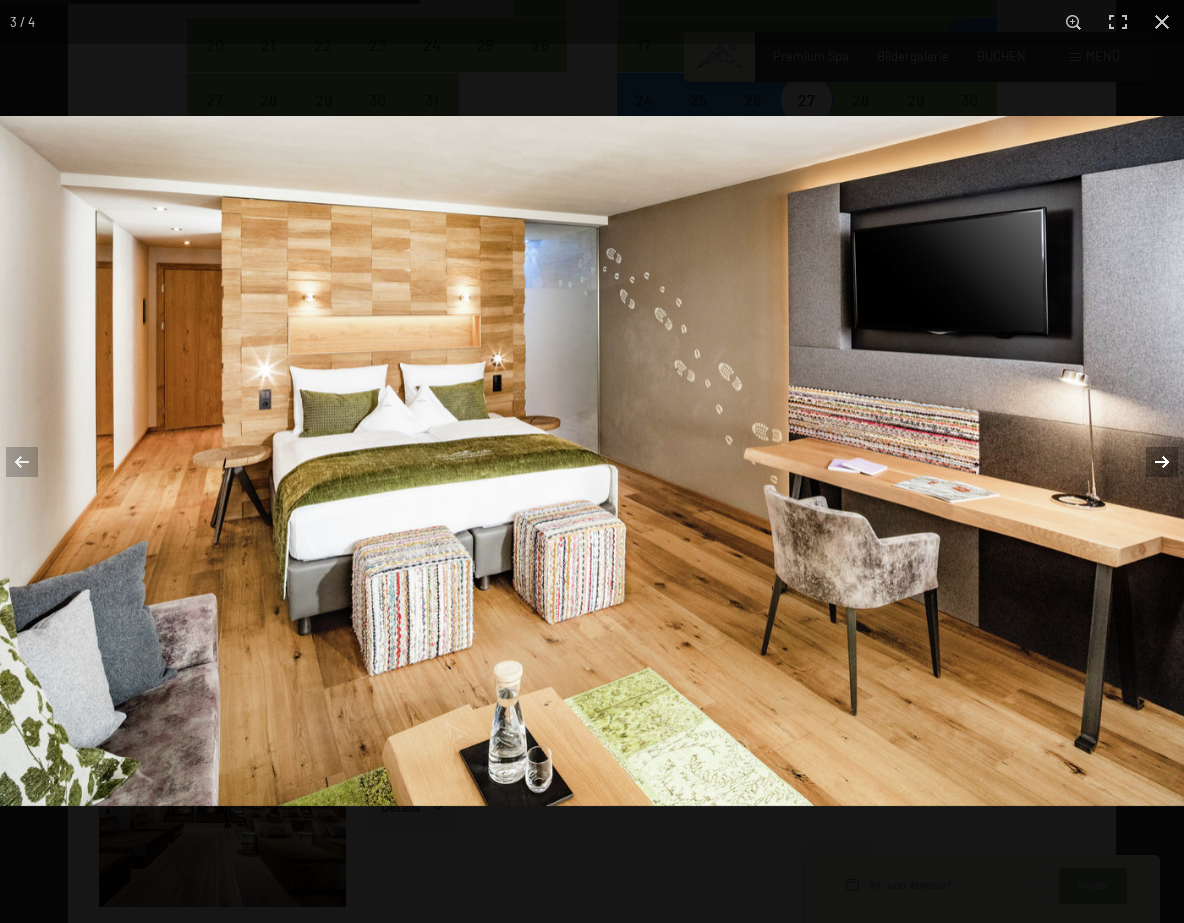 click at bounding box center [1149, 462] 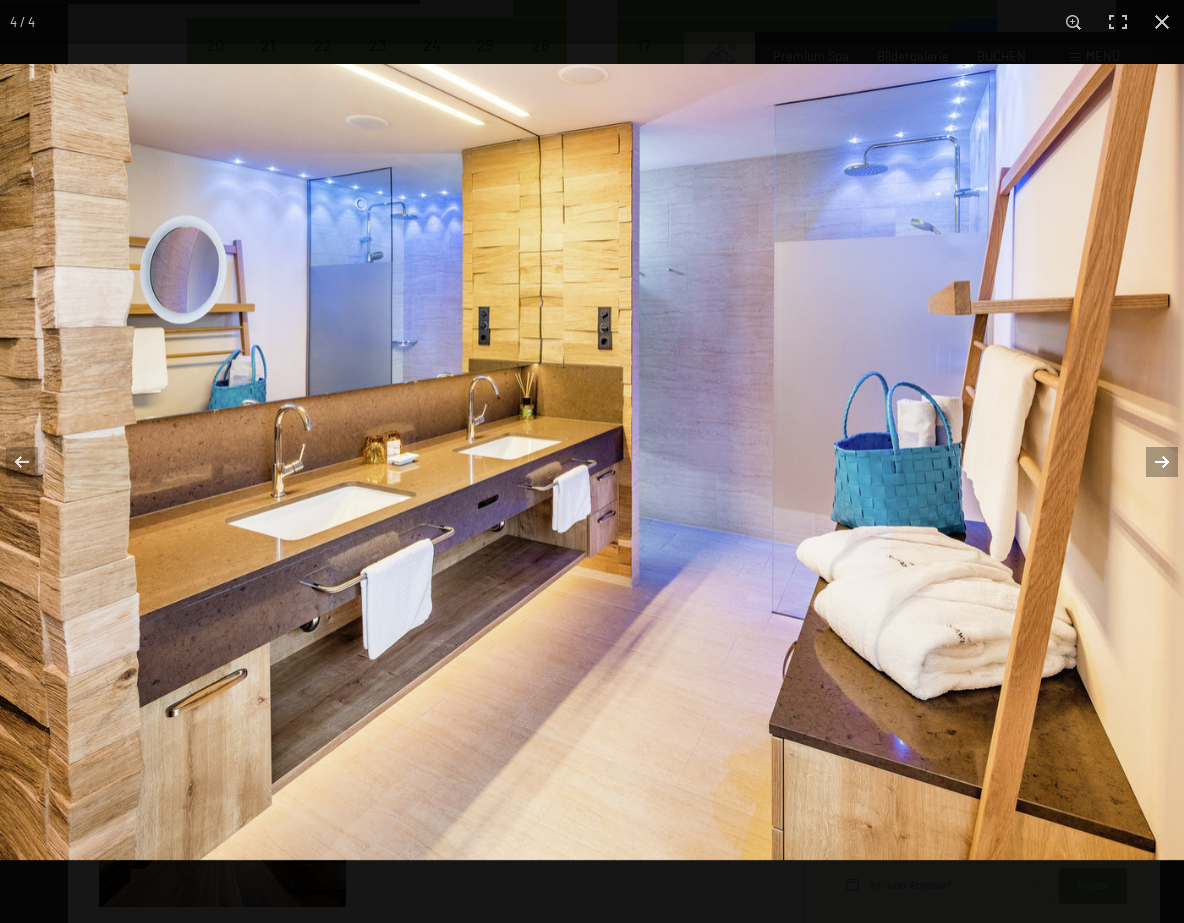 click at bounding box center (1149, 462) 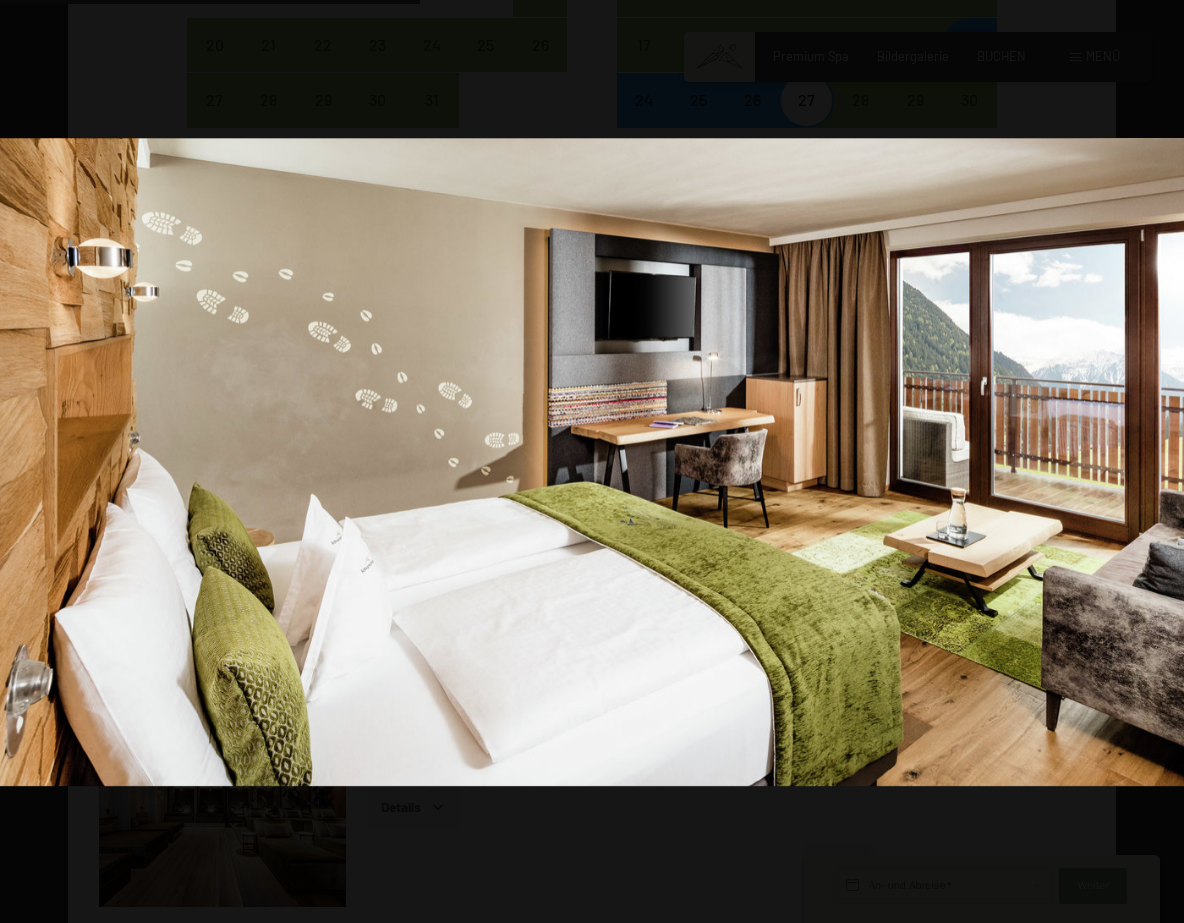 click at bounding box center [1149, 462] 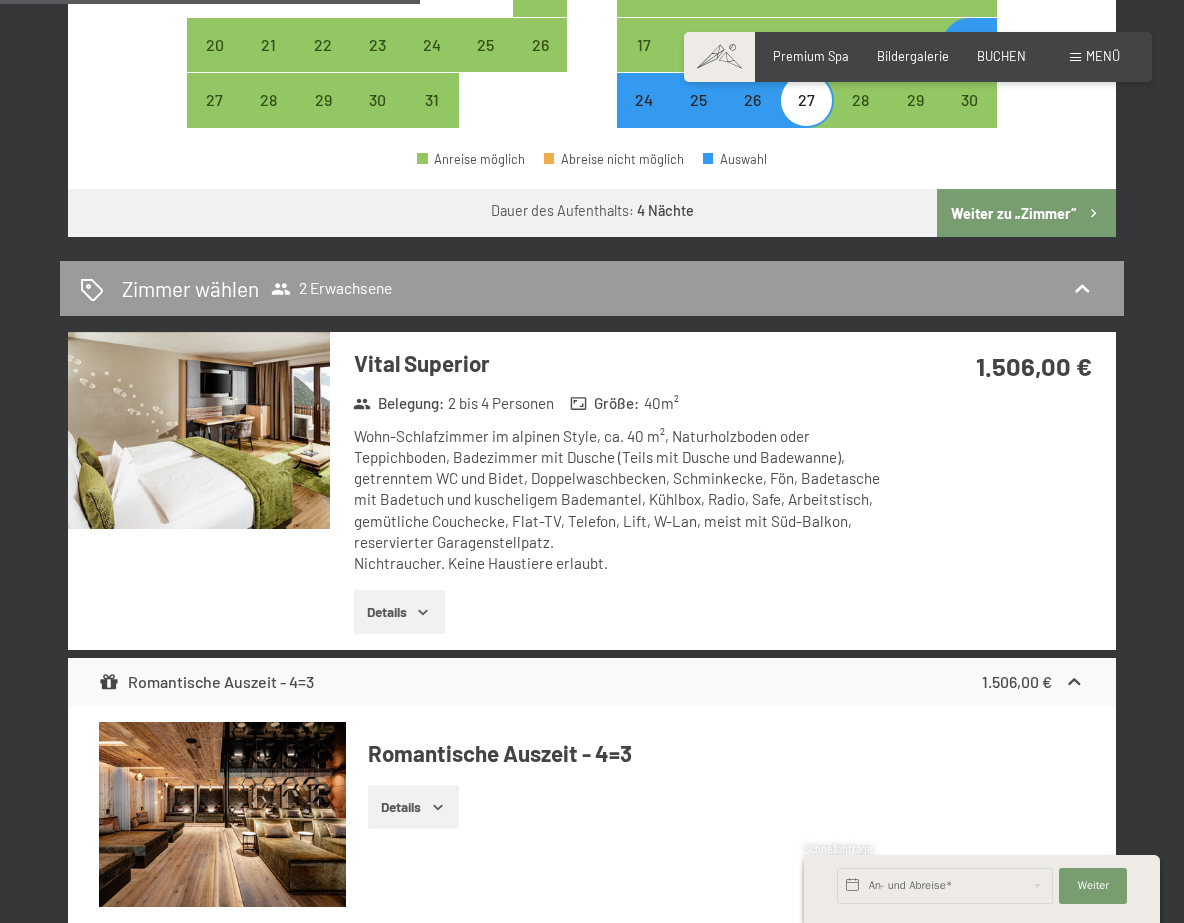 click at bounding box center (0, 0) 